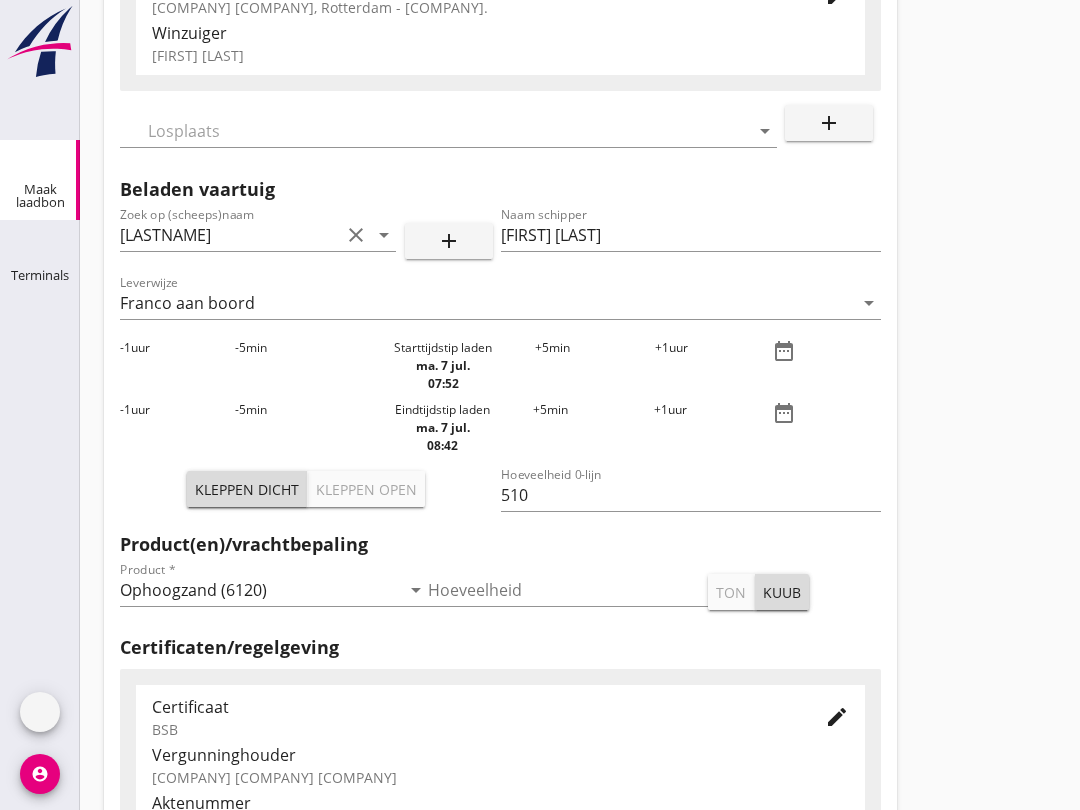 scroll, scrollTop: 0, scrollLeft: 0, axis: both 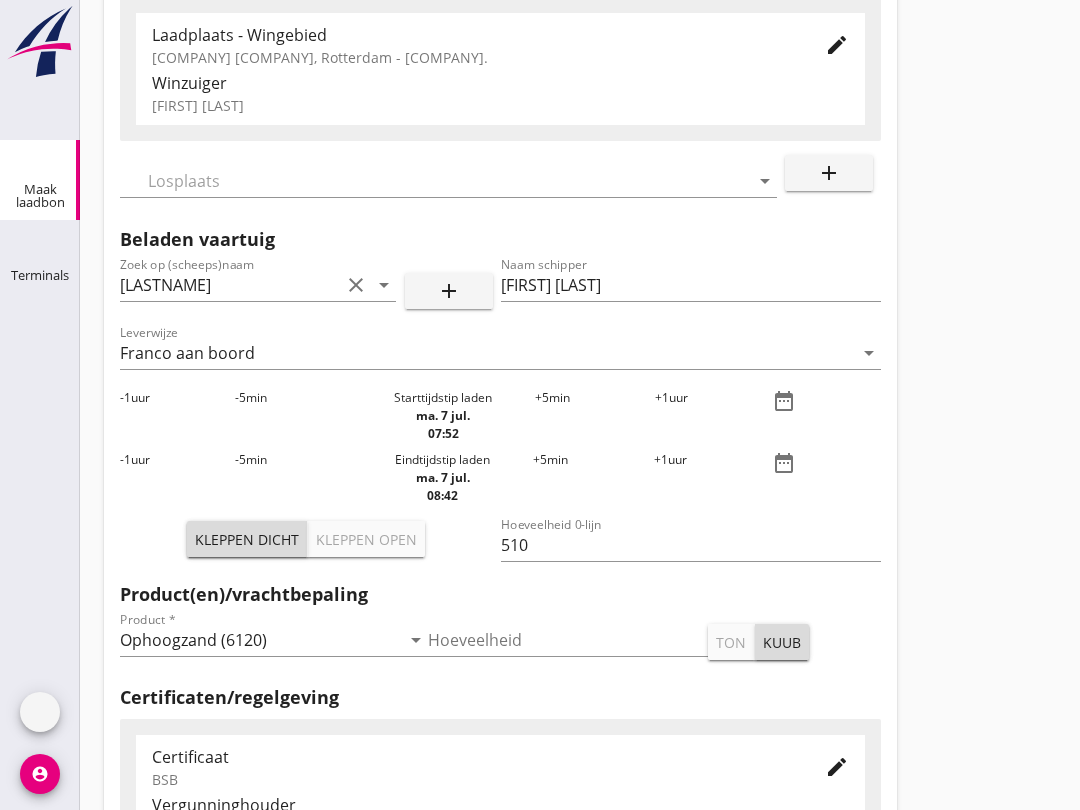 click at bounding box center (434, 181) 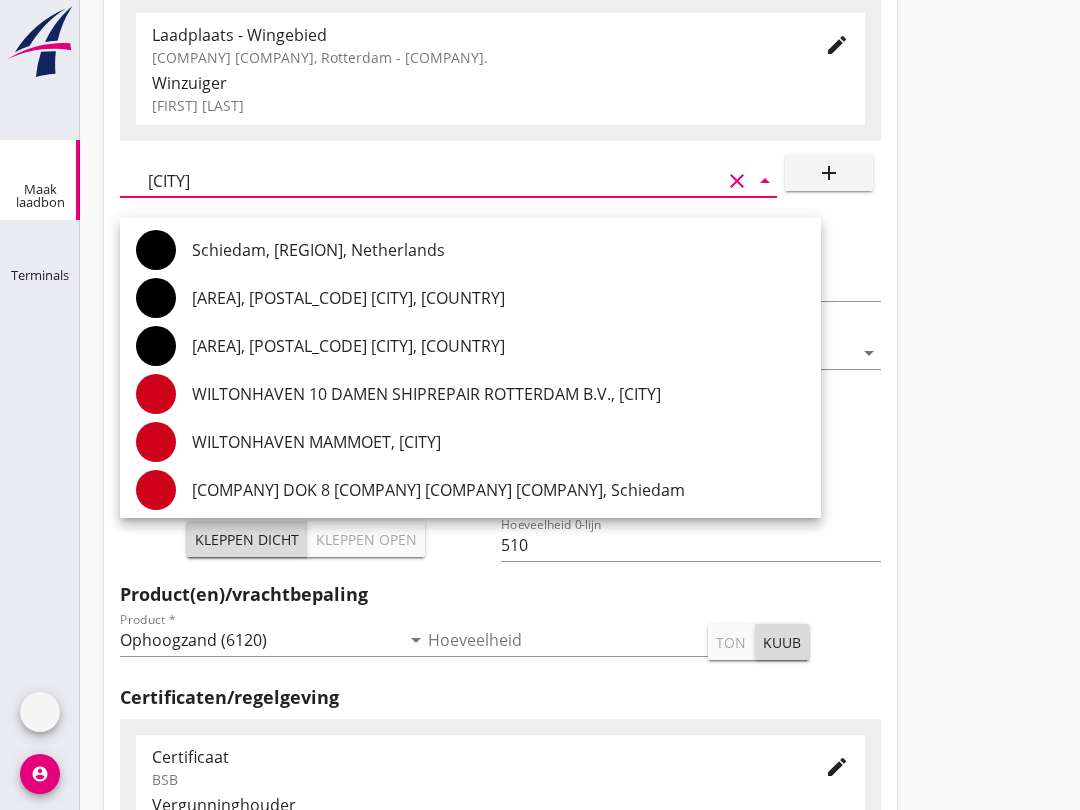 scroll, scrollTop: 0, scrollLeft: 0, axis: both 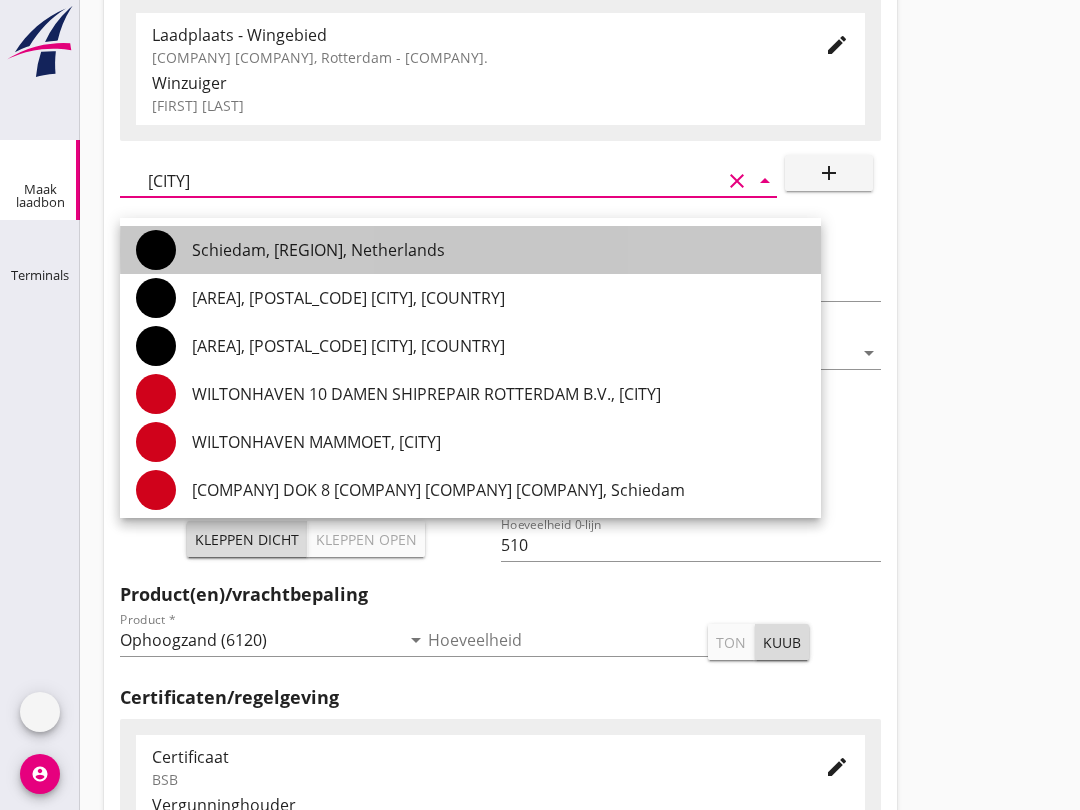 click on "Schiedam, [REGION], Netherlands" at bounding box center [498, 250] 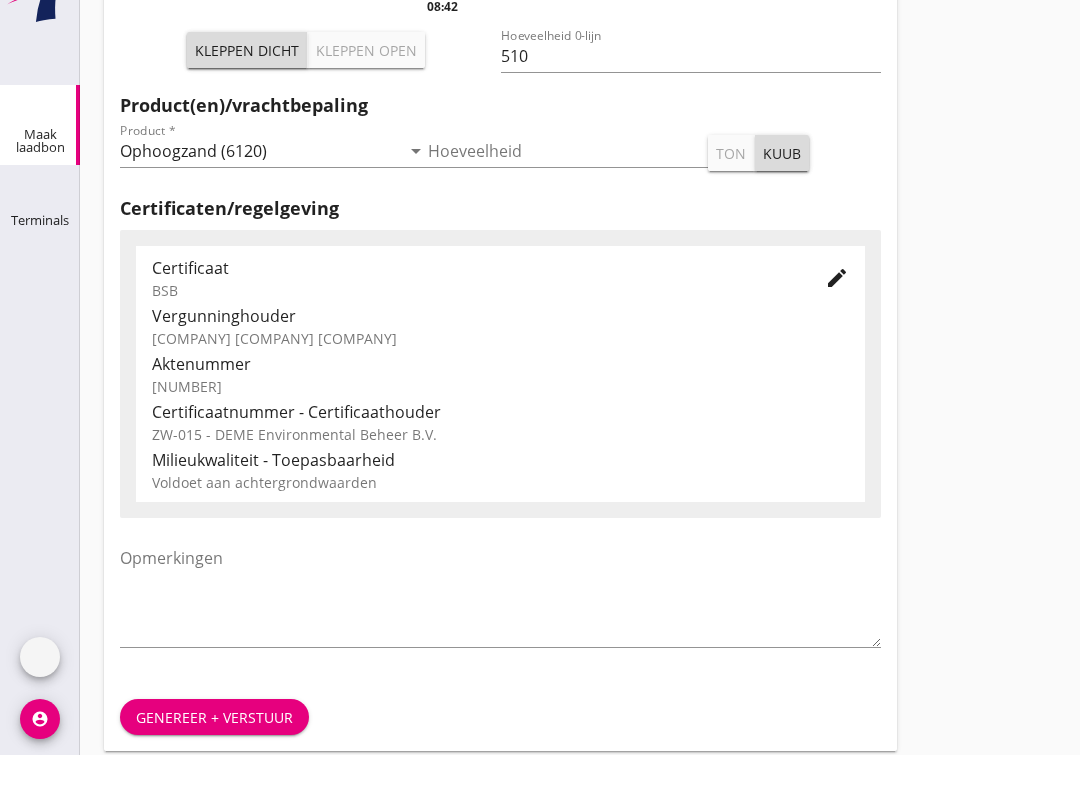 scroll, scrollTop: 636, scrollLeft: 0, axis: vertical 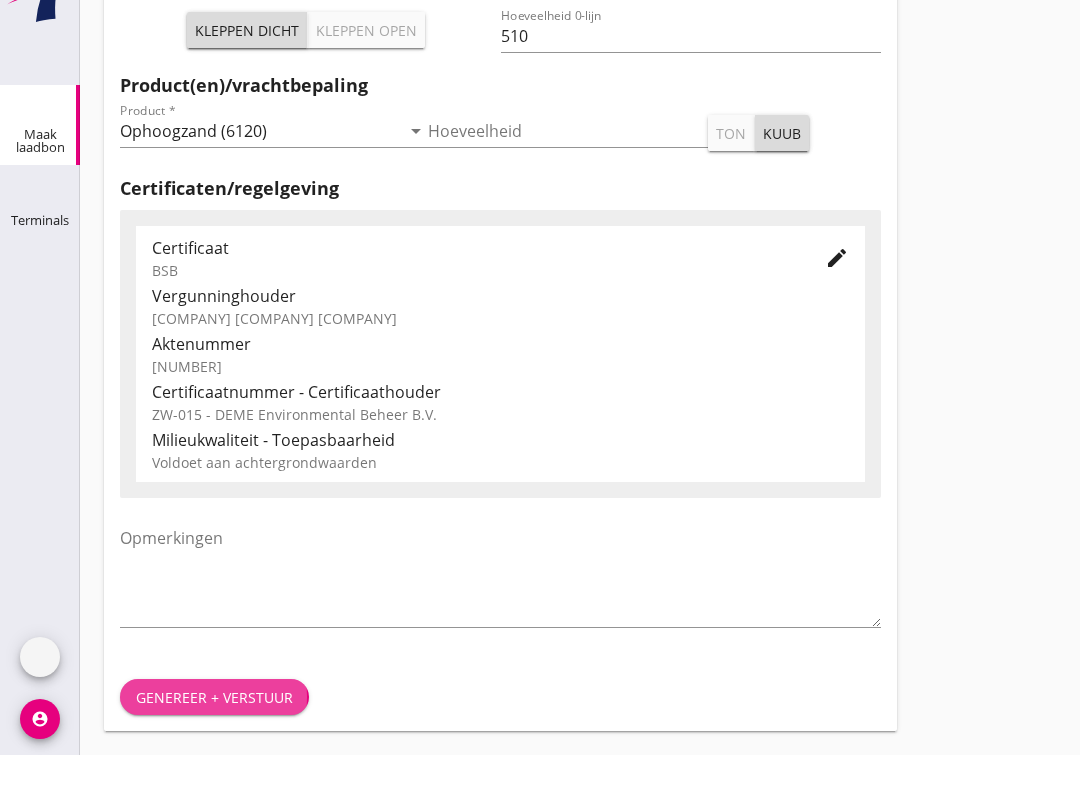 click on "Genereer + verstuur" at bounding box center (214, 752) 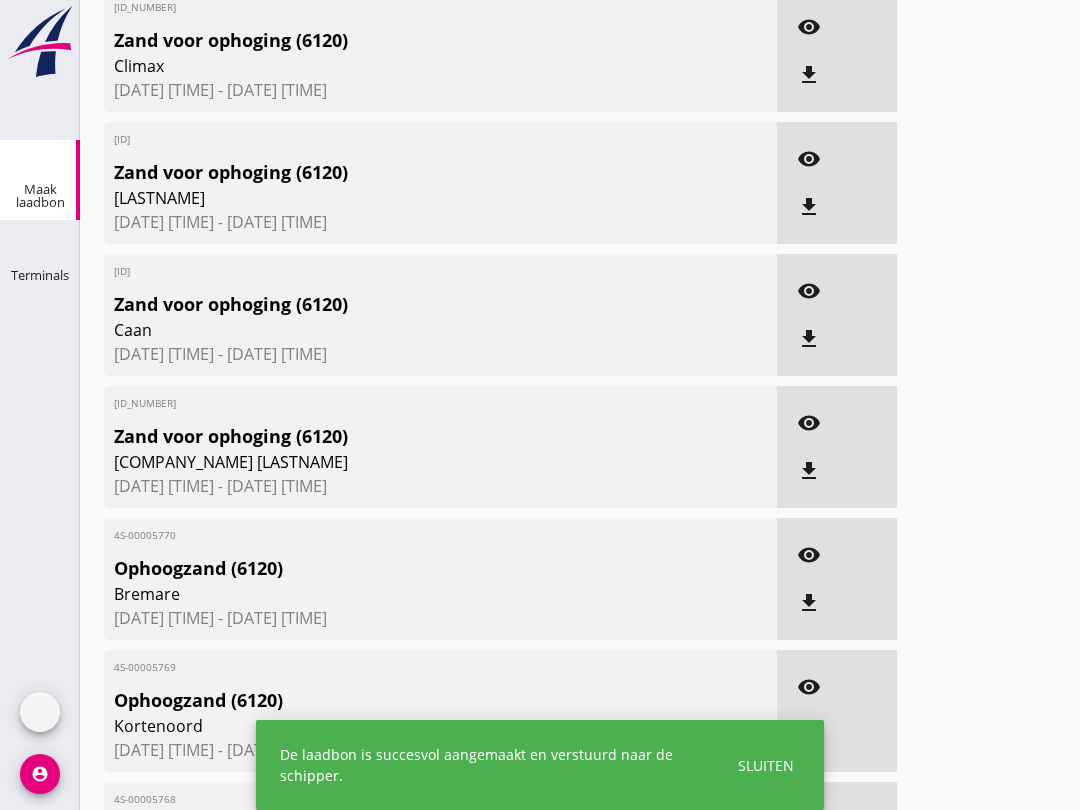 click on "Terminals  Terminals" at bounding box center [40, 260] 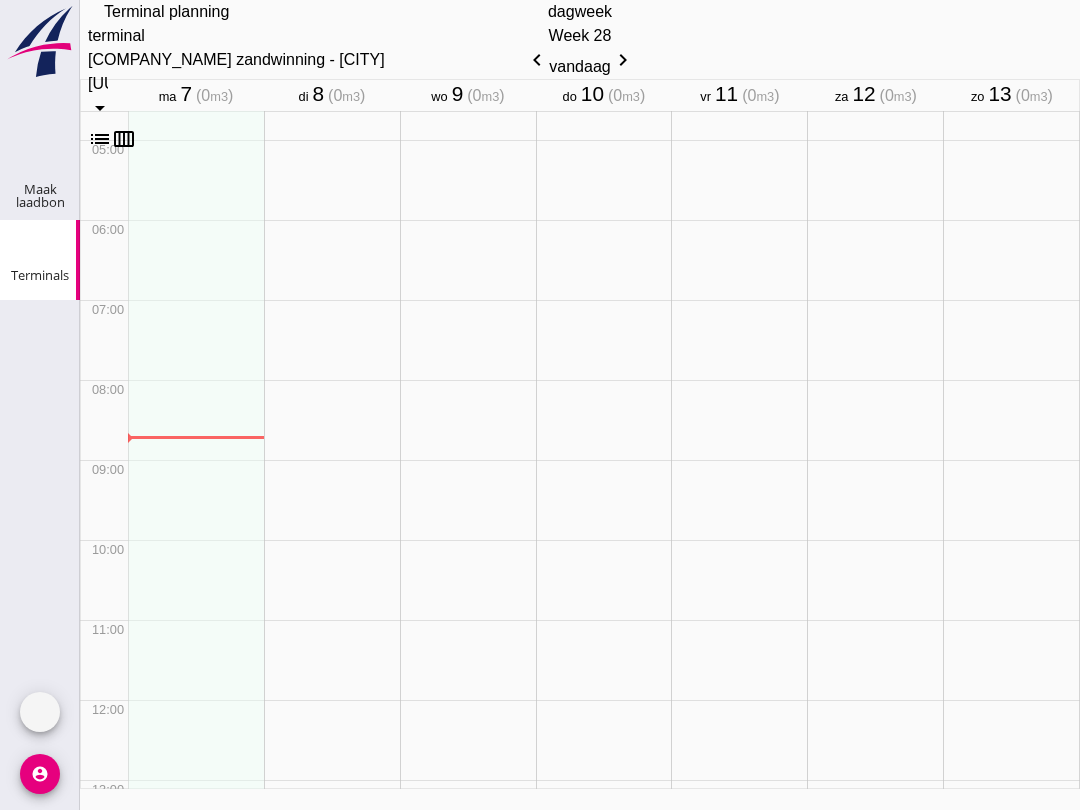 click at bounding box center [24, 150] 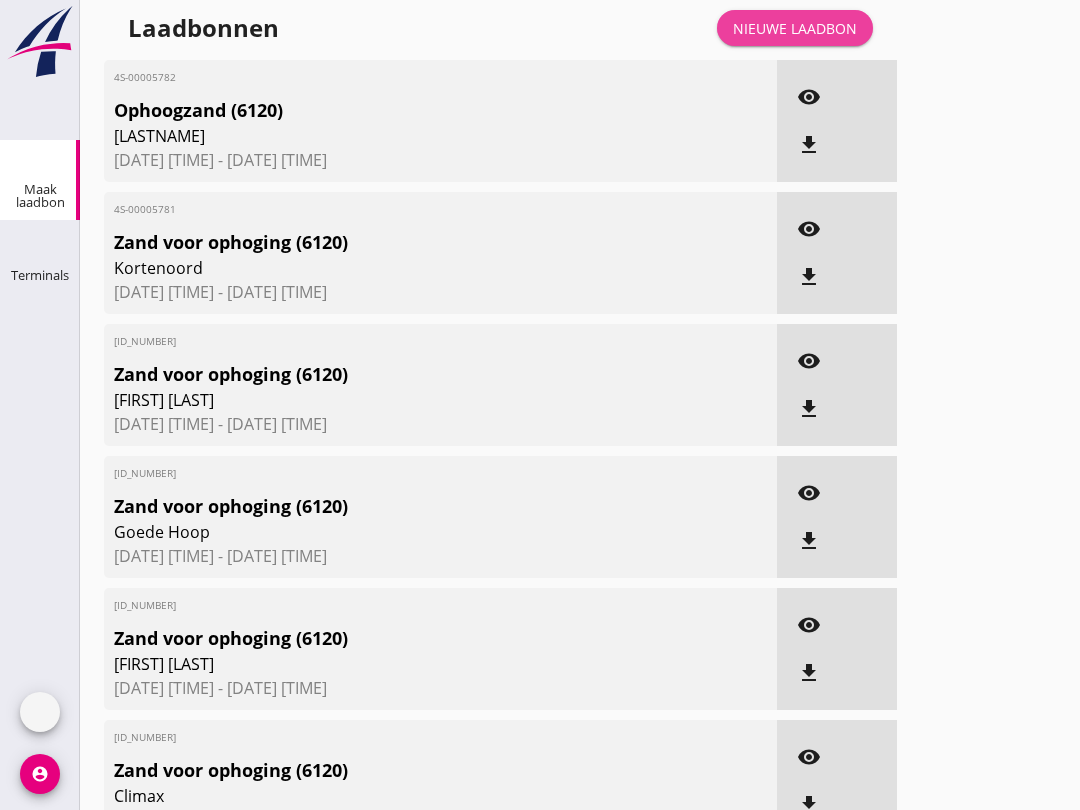 click on "Nieuwe laadbon" at bounding box center [795, 28] 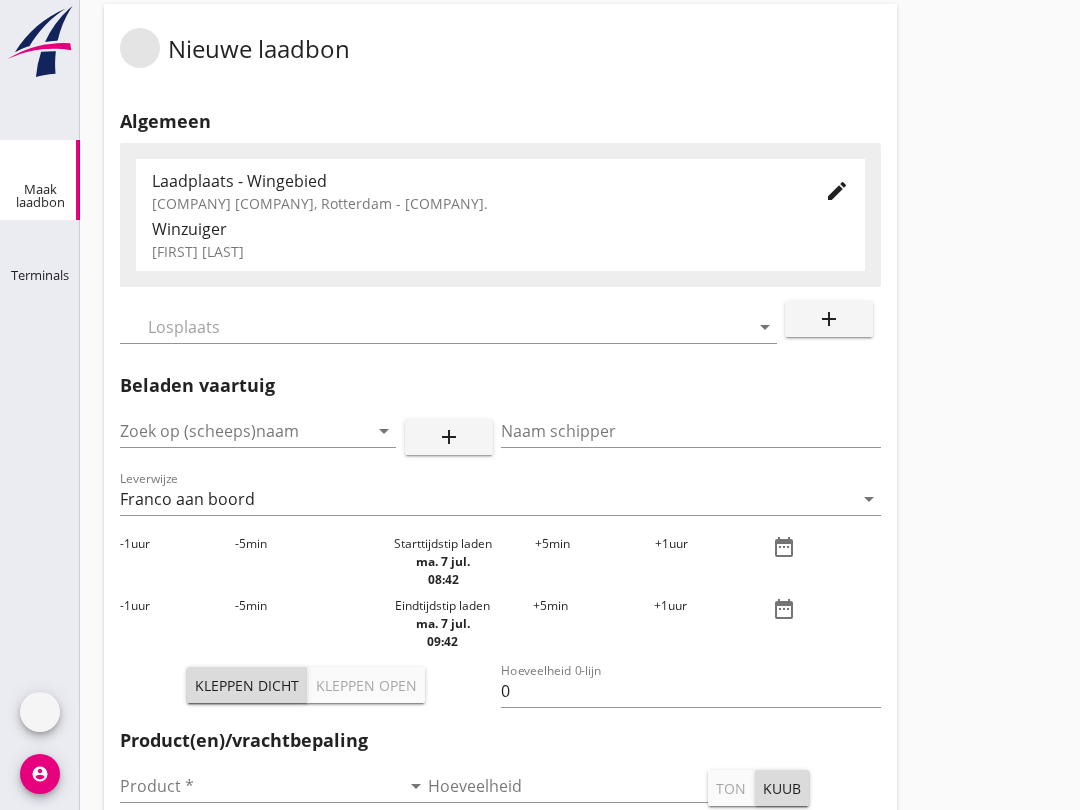 click at bounding box center (230, 431) 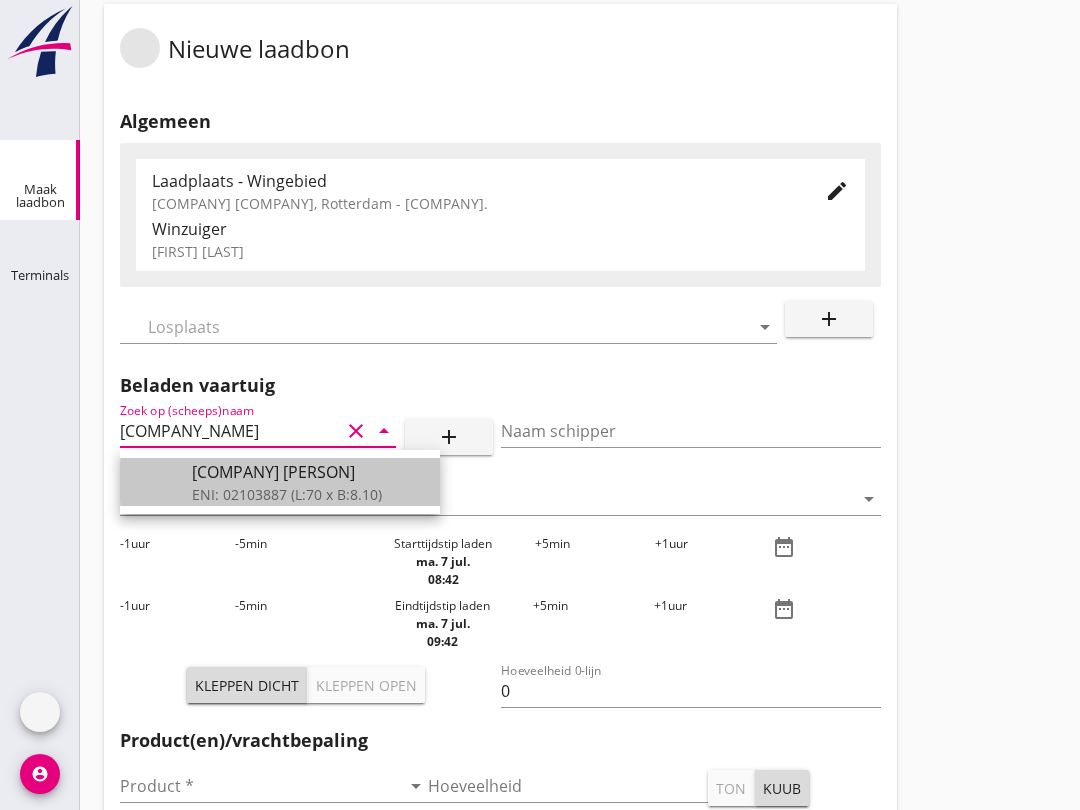 click on "[COMPANY] [PERSON]" at bounding box center [308, 472] 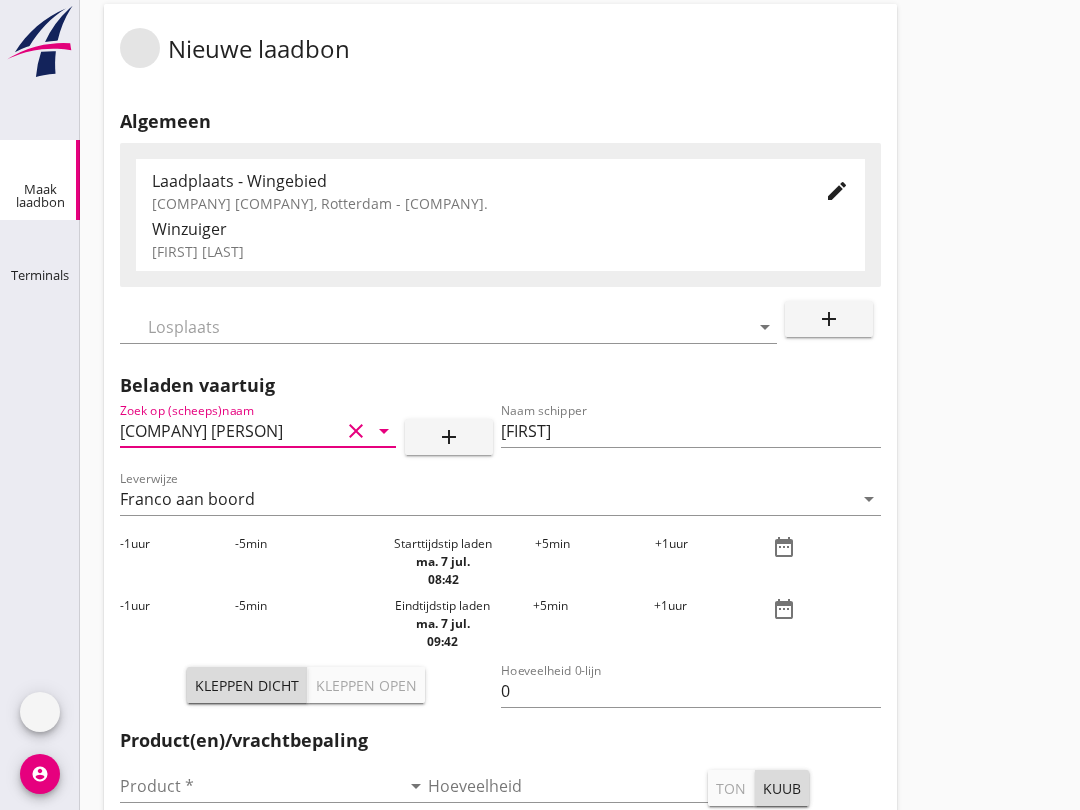 click at bounding box center (434, 327) 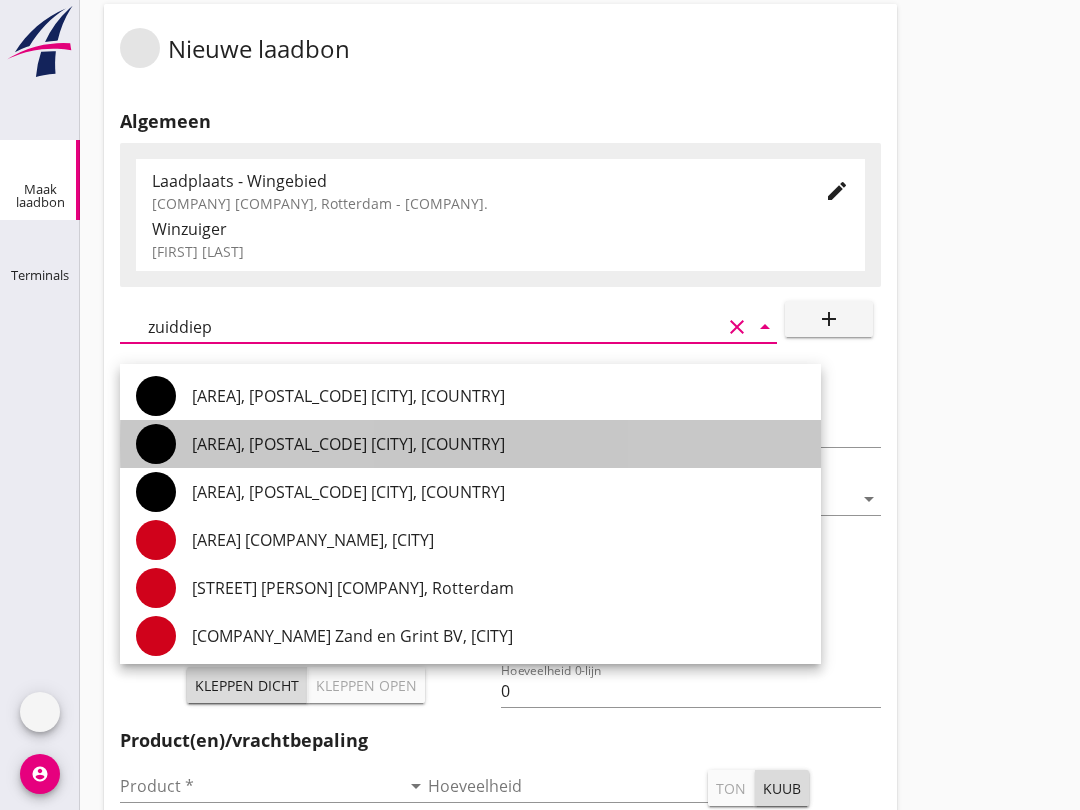 click on "[AREA], [POSTAL_CODE] [CITY], [COUNTRY]" at bounding box center [498, 396] 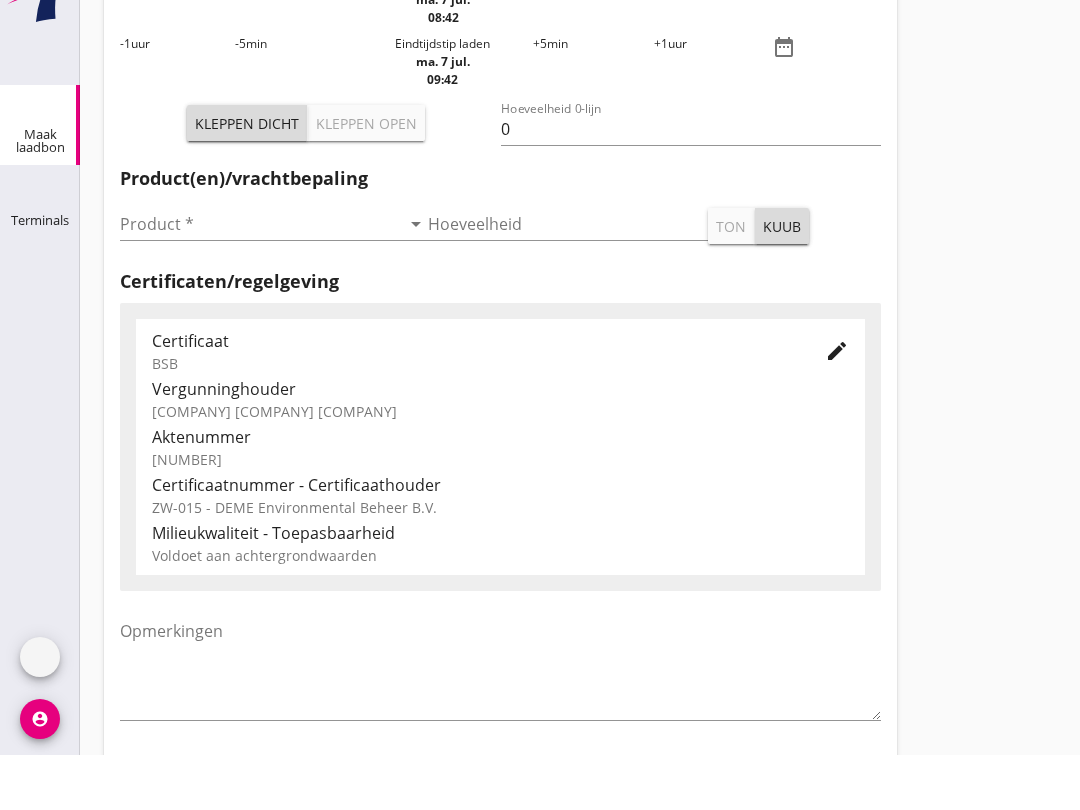 scroll, scrollTop: 528, scrollLeft: 0, axis: vertical 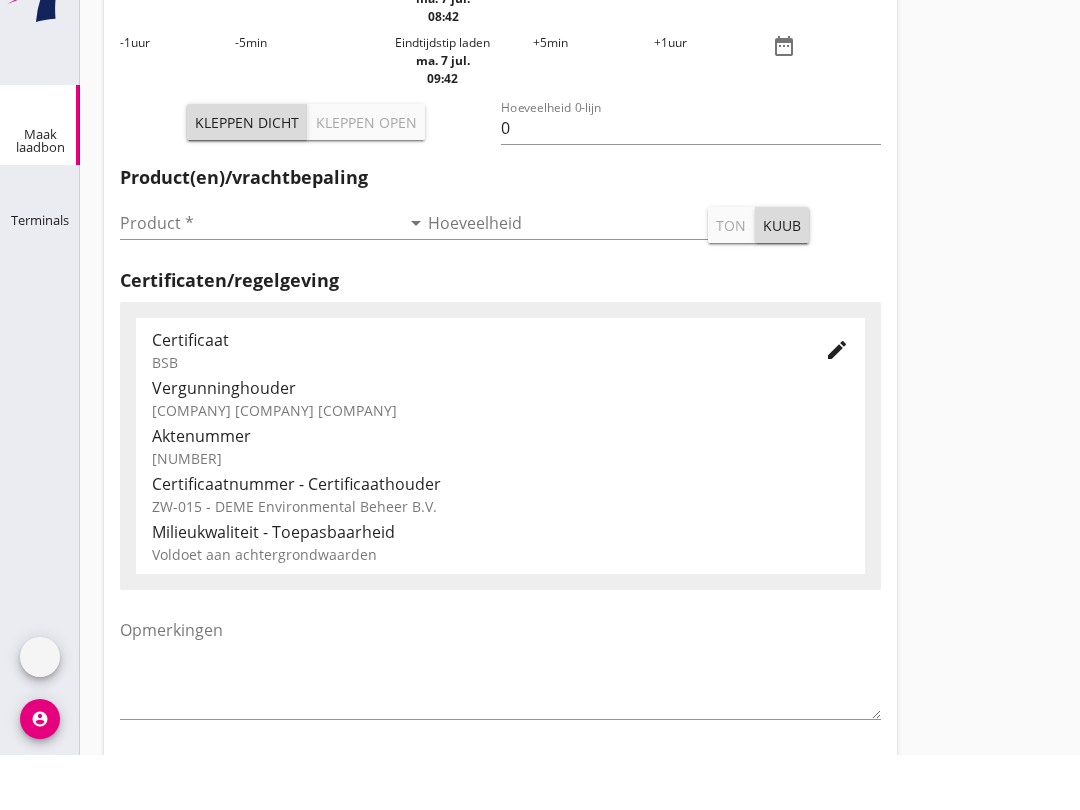 click at bounding box center [260, 278] 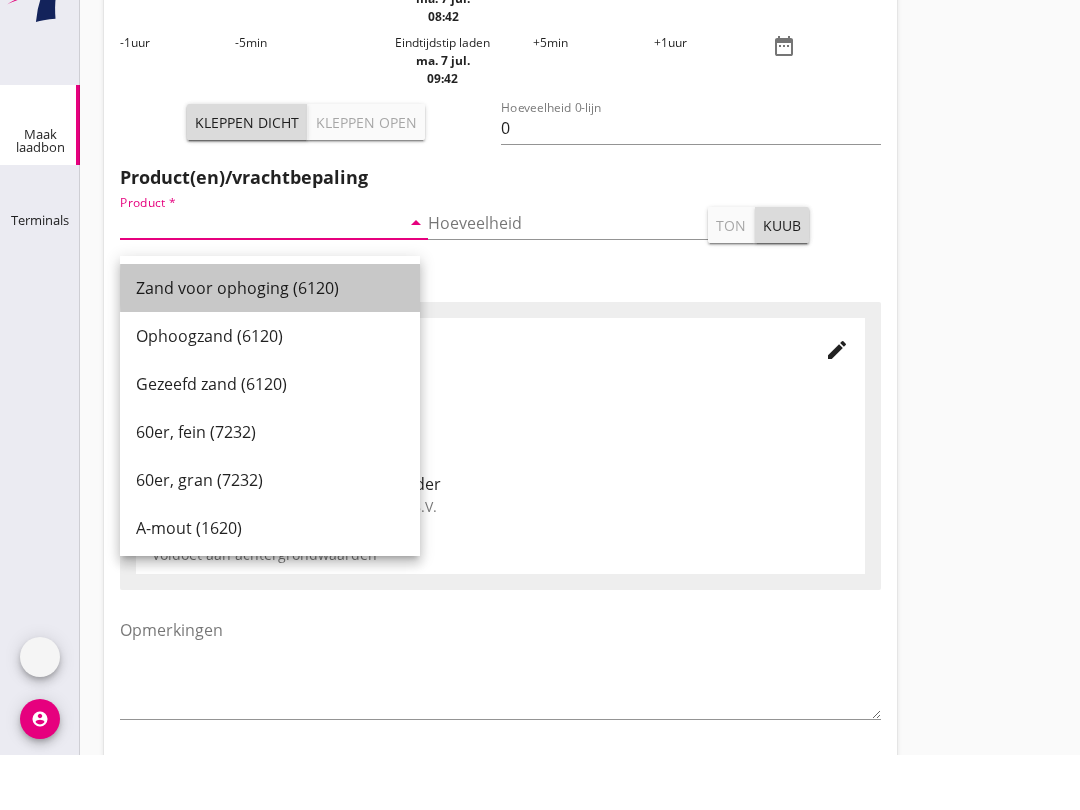 click on "Zand voor ophoging (6120)" at bounding box center [270, 343] 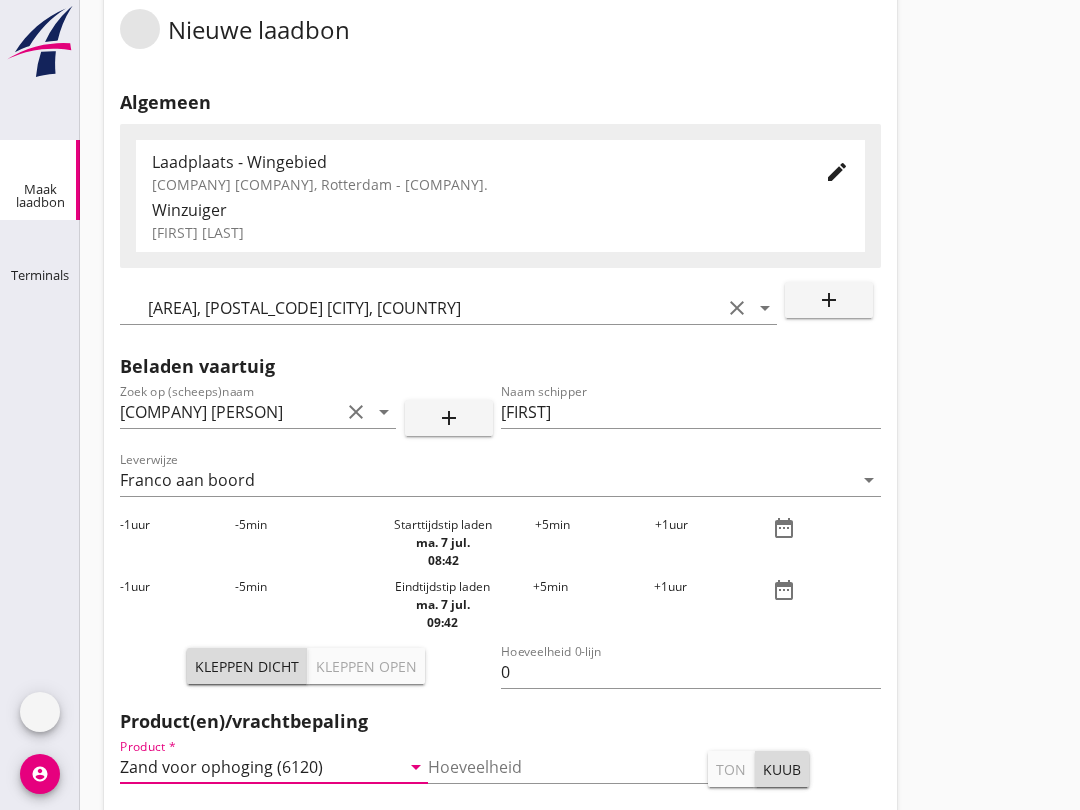 scroll, scrollTop: 38, scrollLeft: 0, axis: vertical 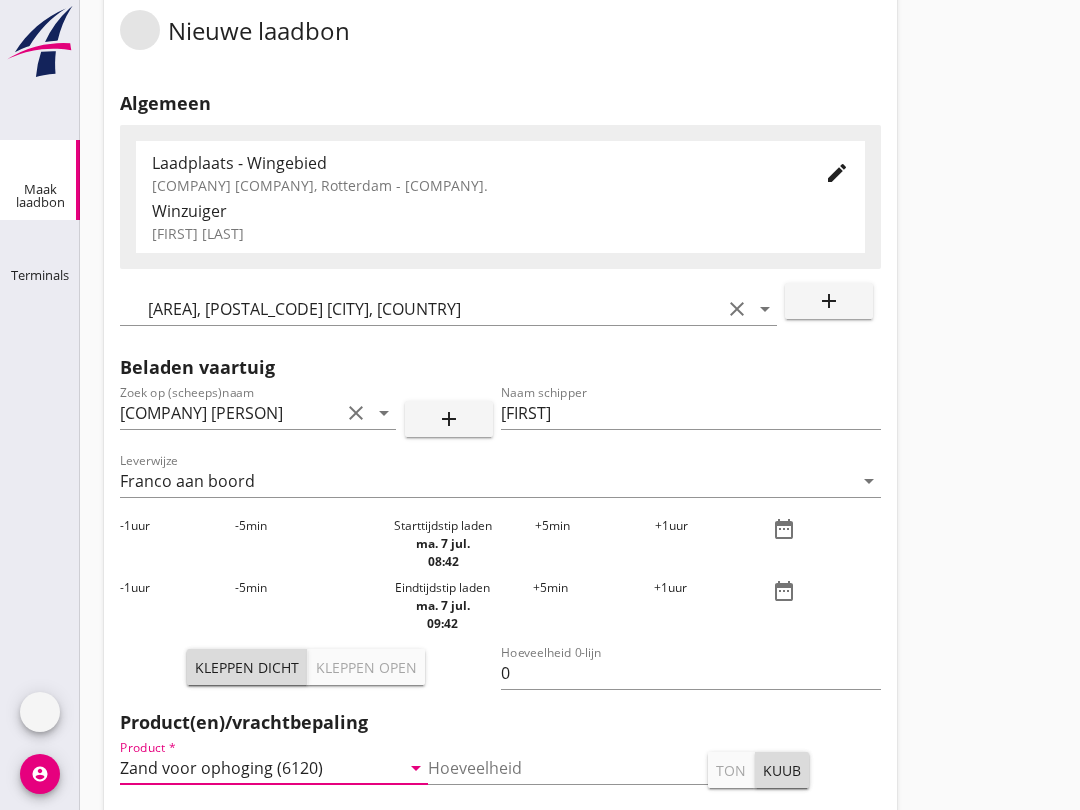 click on "[COMPANY] [PERSON]" at bounding box center [230, 413] 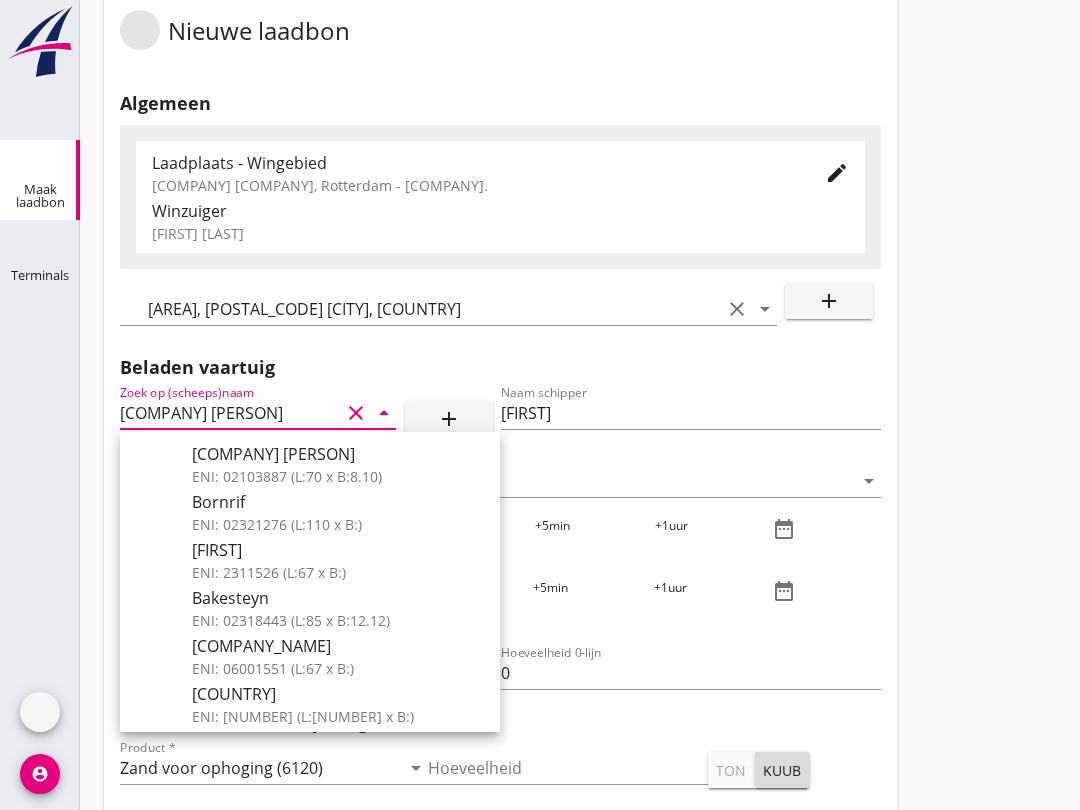 click on "0" at bounding box center (691, 673) 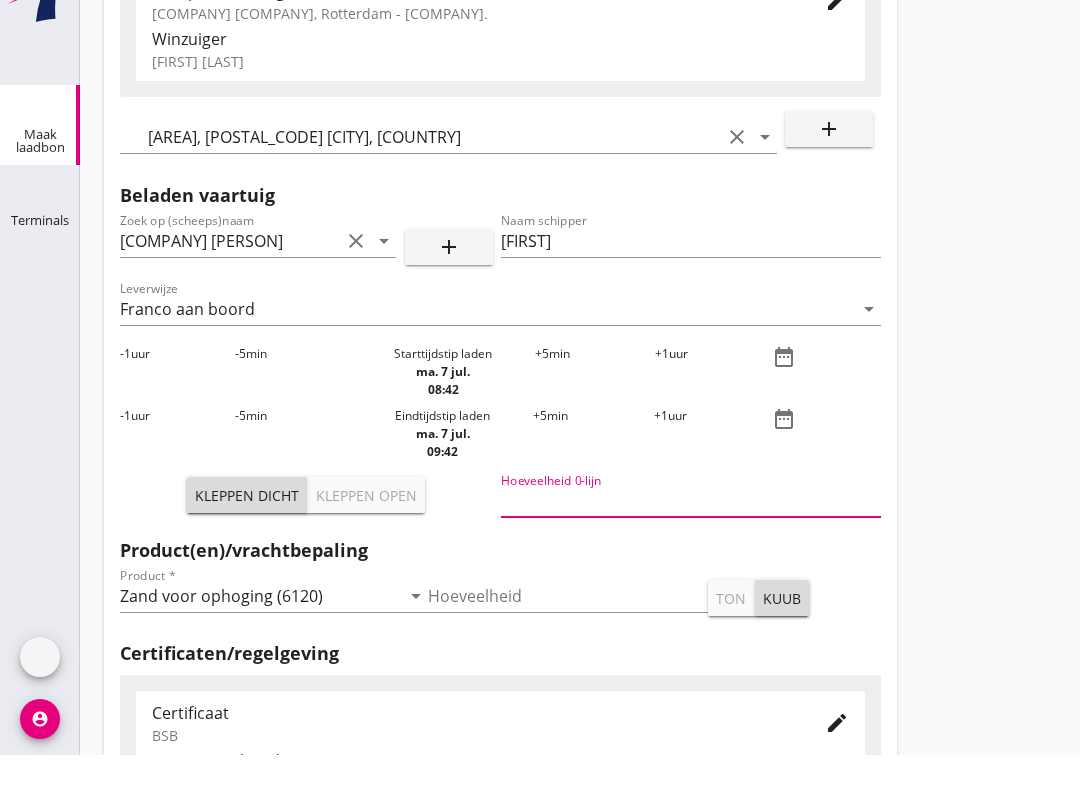 scroll, scrollTop: 157, scrollLeft: 0, axis: vertical 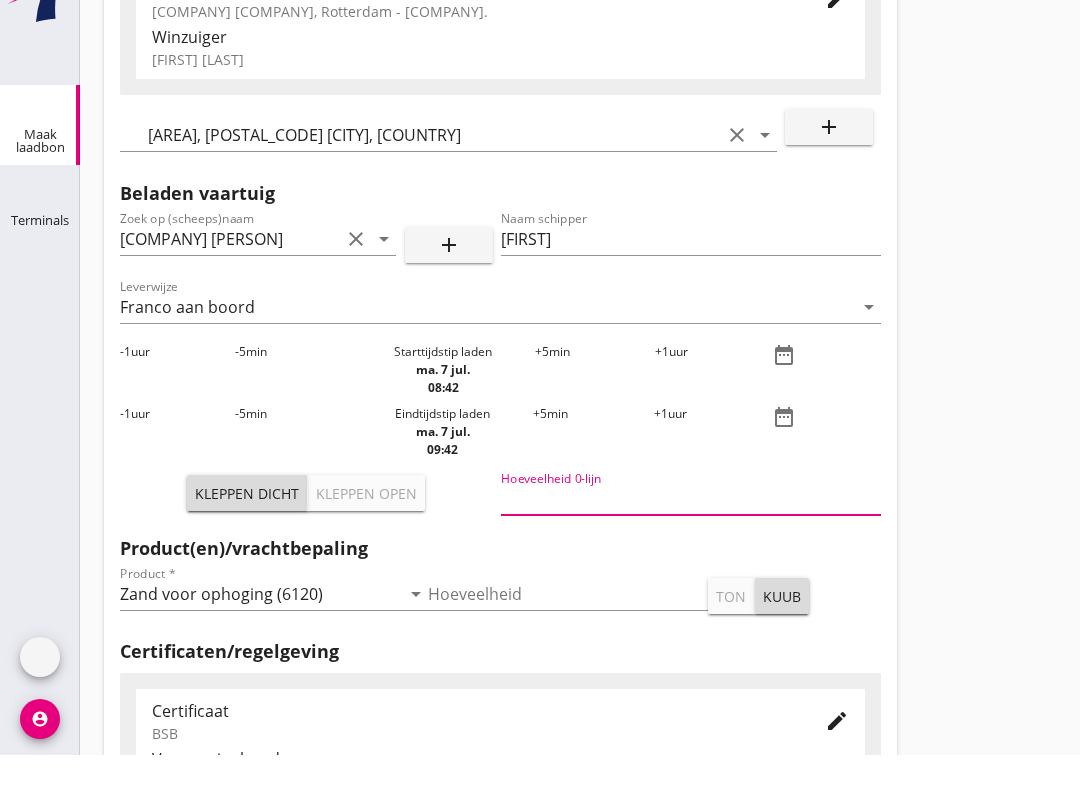 click on "Kleppen open" at bounding box center (366, 548) 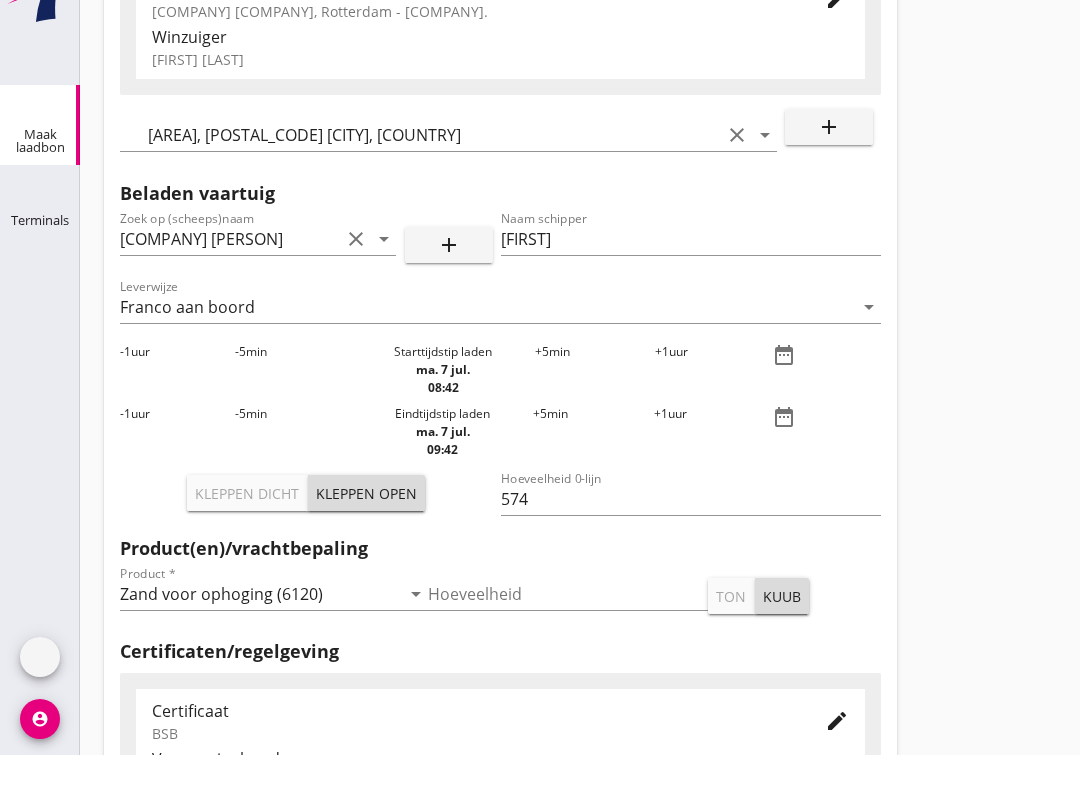 scroll, scrollTop: 212, scrollLeft: 0, axis: vertical 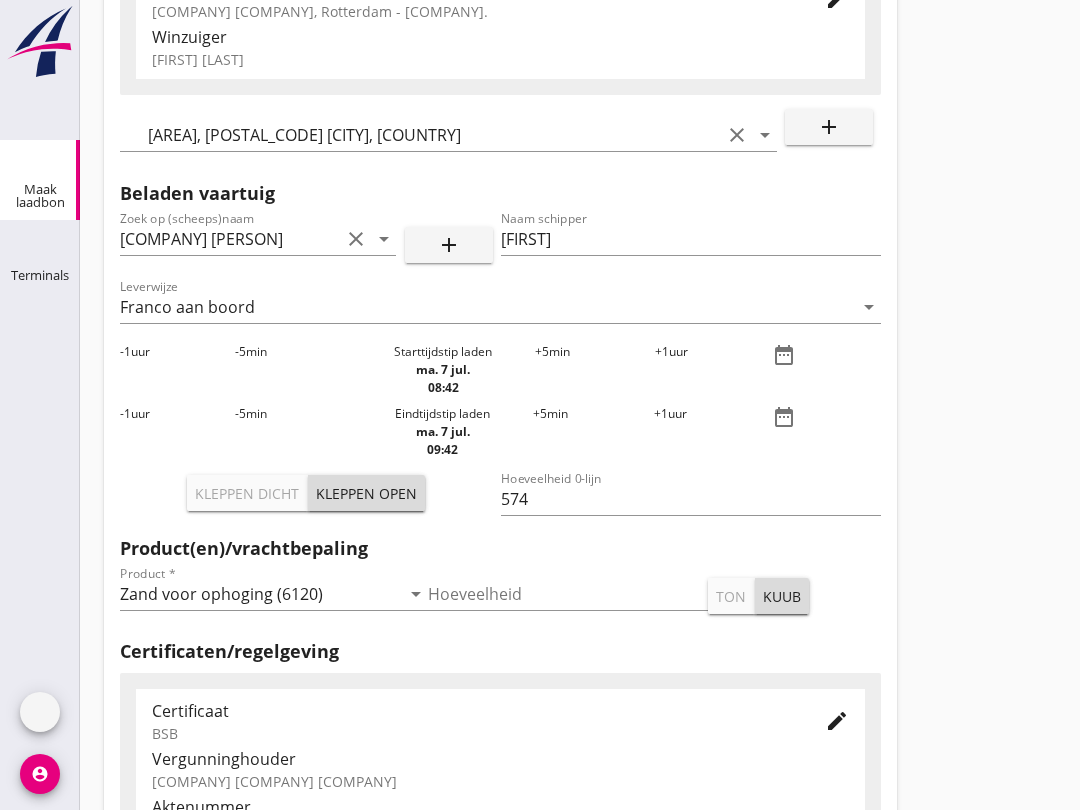 click on "Kleppen dicht" at bounding box center (247, 493) 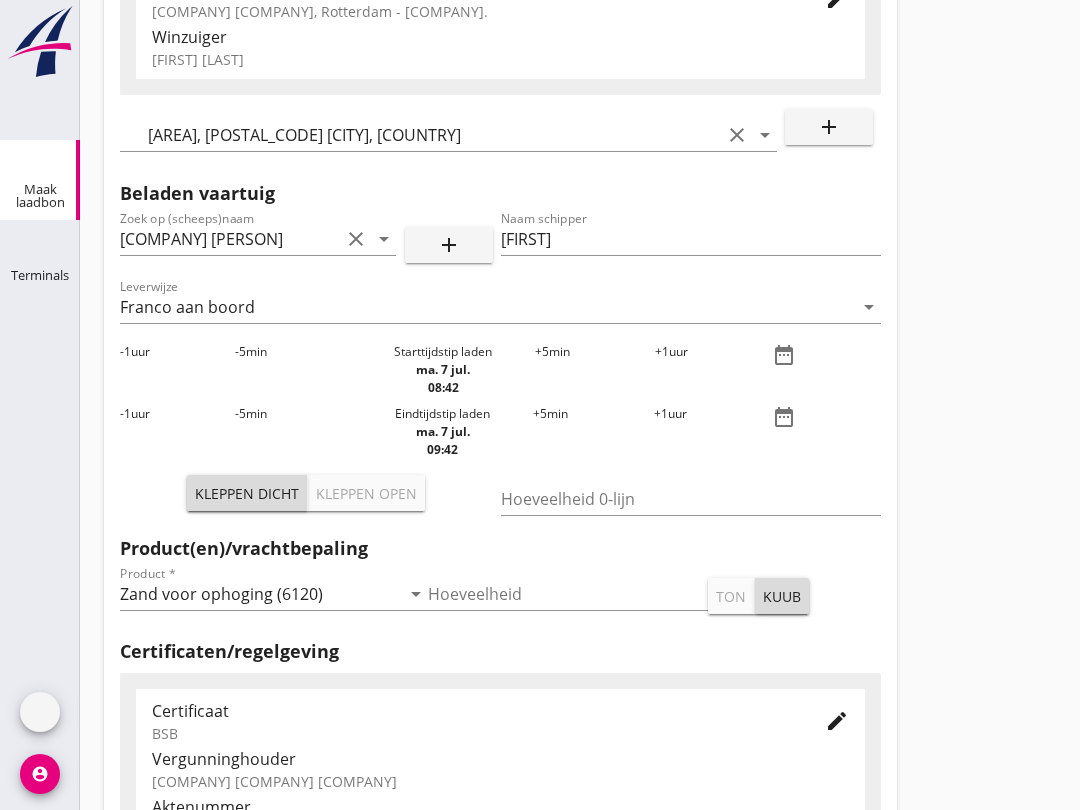 click on "Kleppen open" at bounding box center [366, 493] 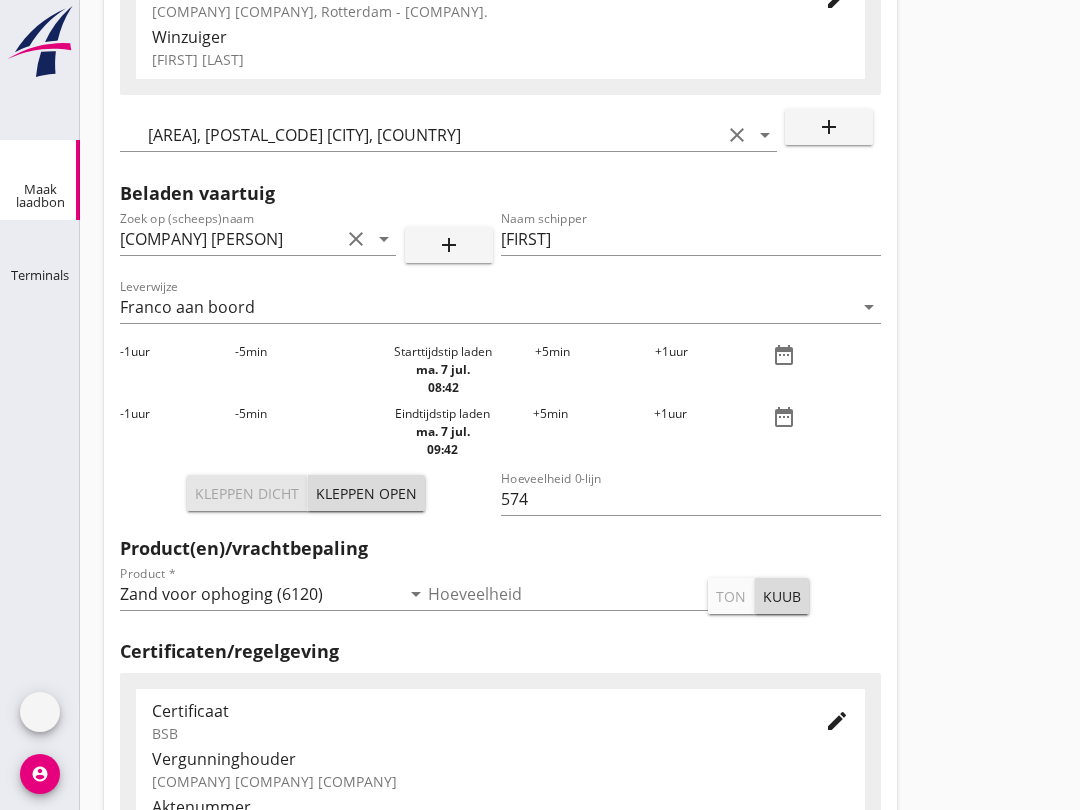 click on "Kleppen dicht" at bounding box center [247, 493] 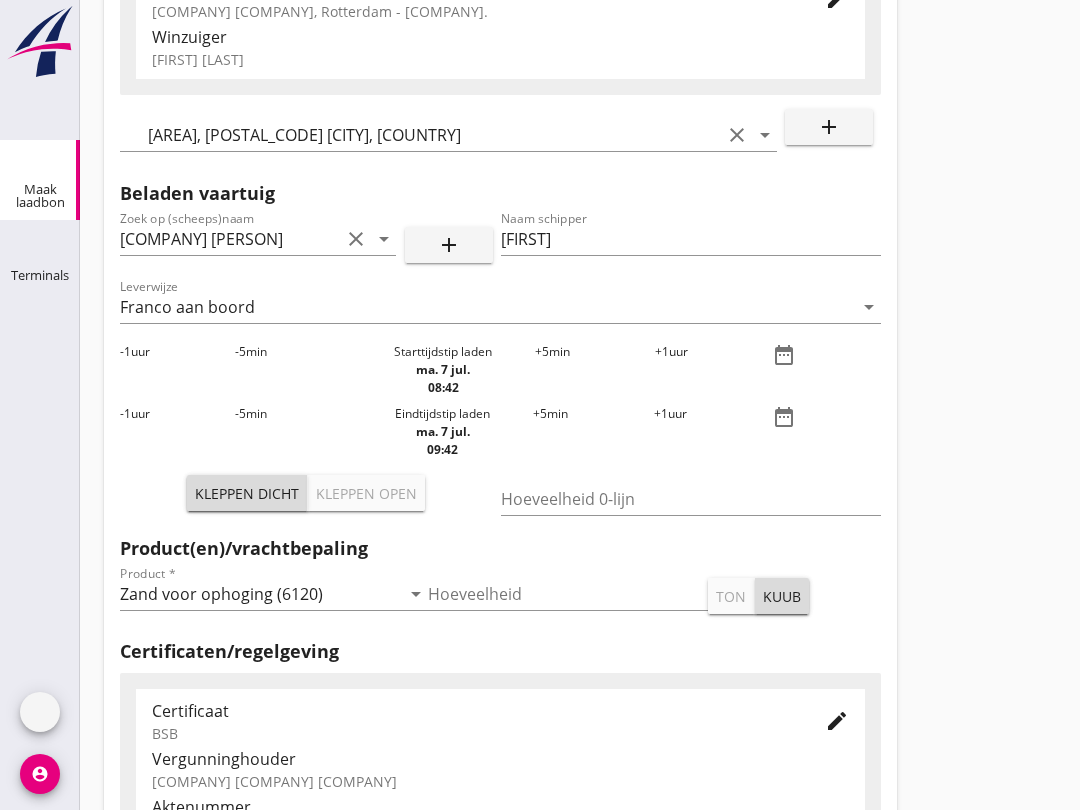 click at bounding box center [691, 499] 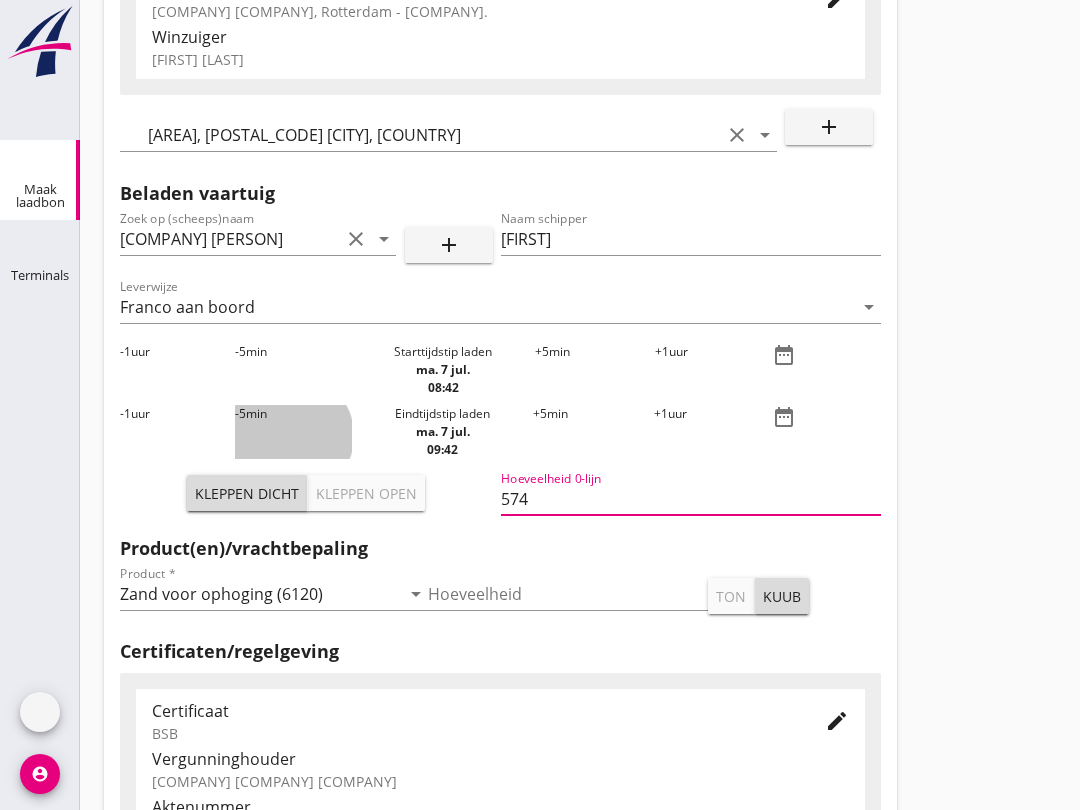 type on "574" 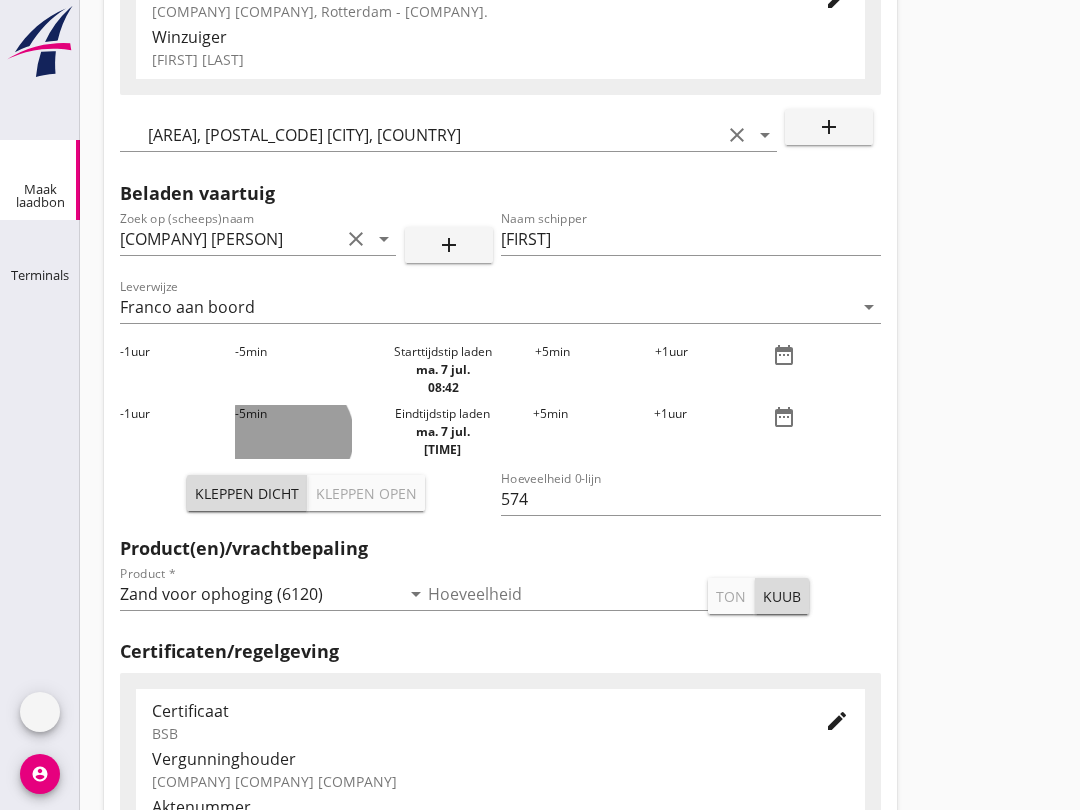 click on "-5  min" at bounding box center (293, 432) 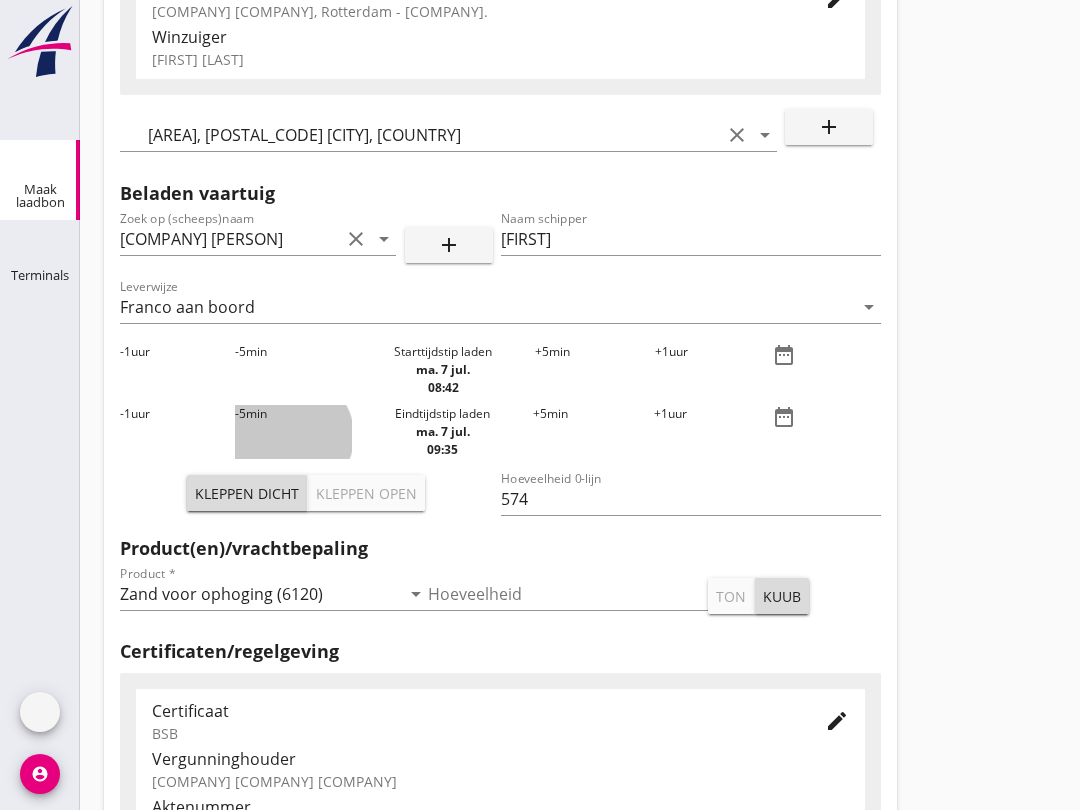 click on "-5  min" at bounding box center (293, 432) 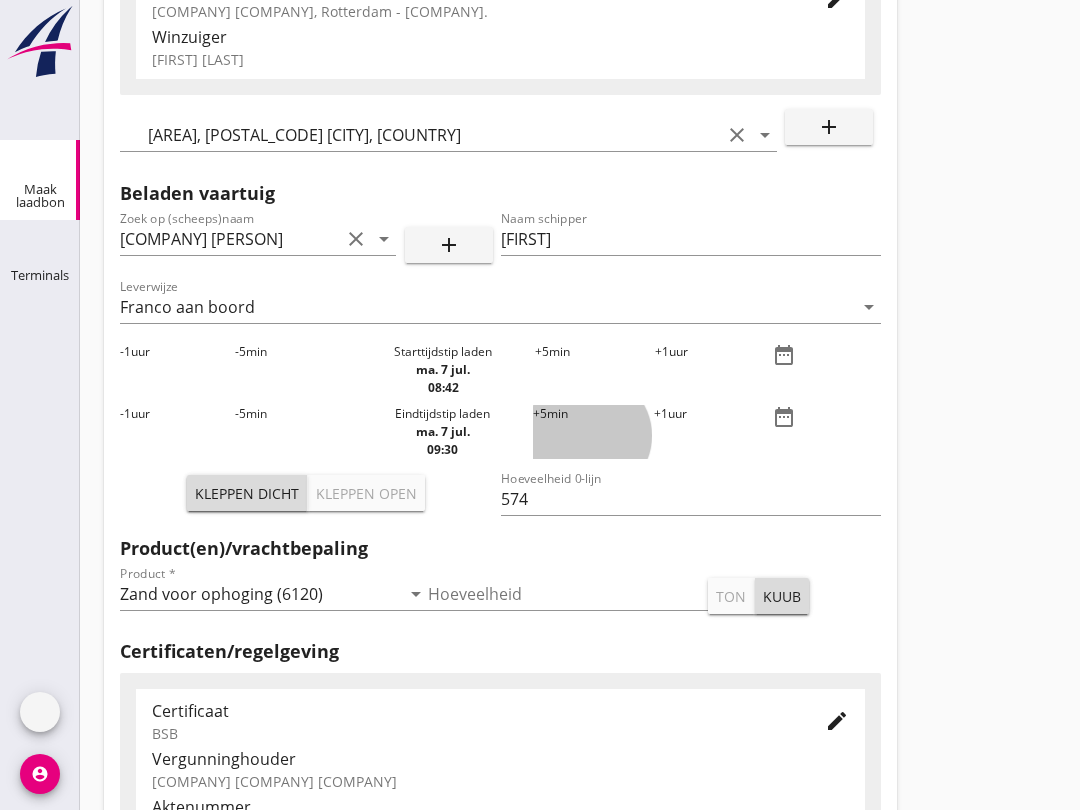 click on "+5  min" at bounding box center [593, 432] 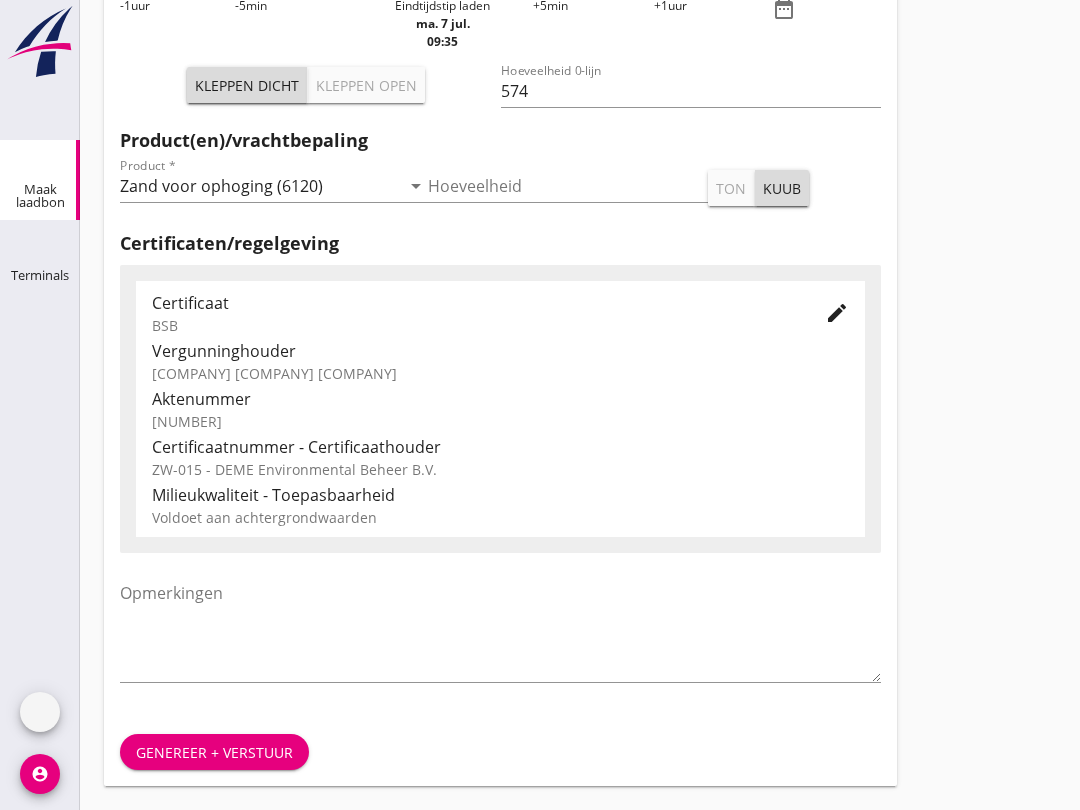 scroll, scrollTop: 636, scrollLeft: 0, axis: vertical 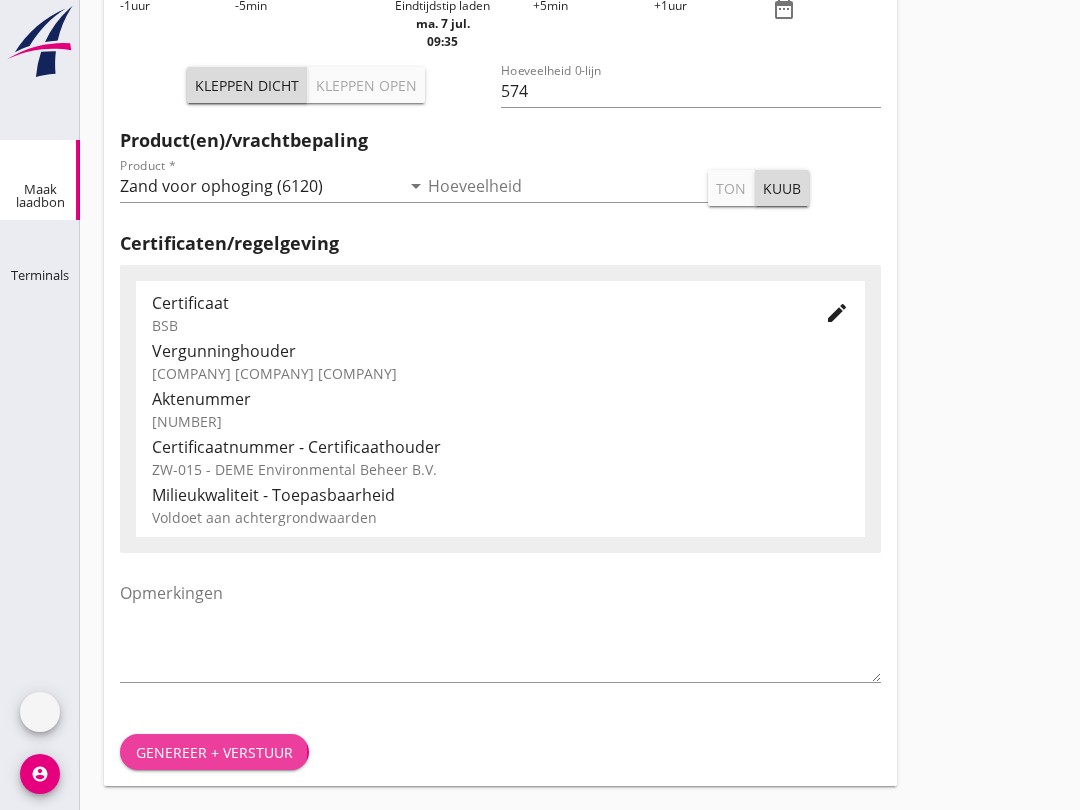 click on "Genereer + verstuur" at bounding box center [214, 752] 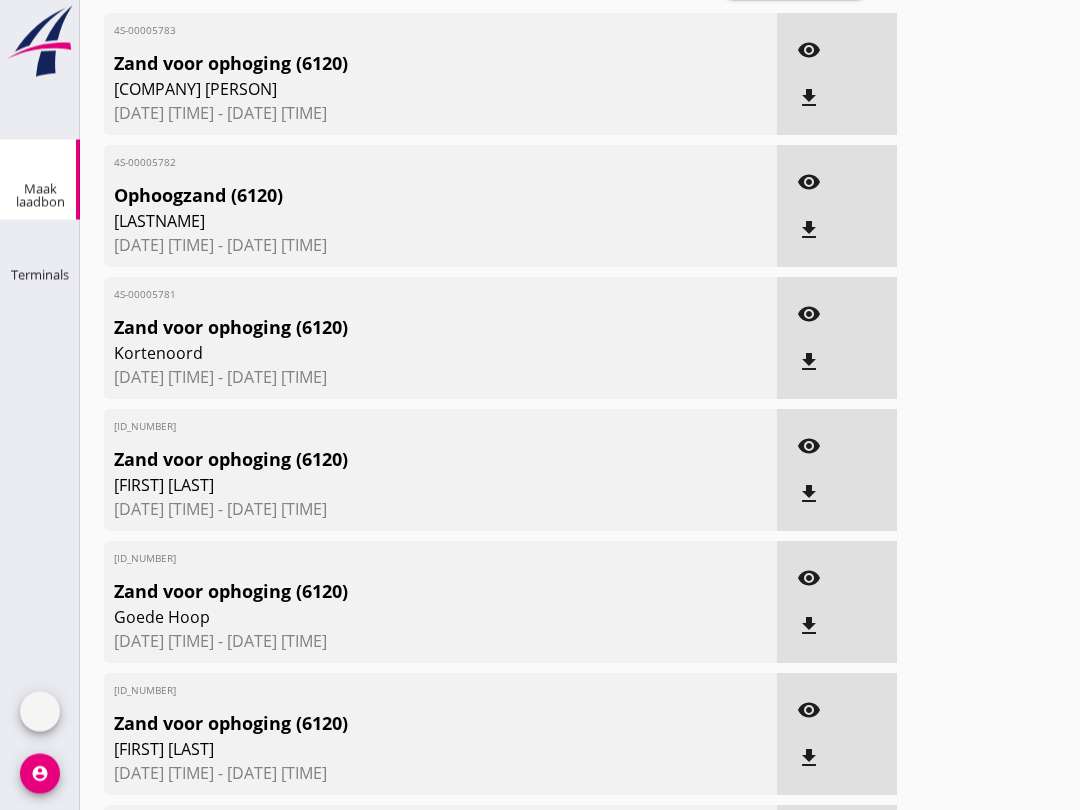 scroll, scrollTop: 0, scrollLeft: 0, axis: both 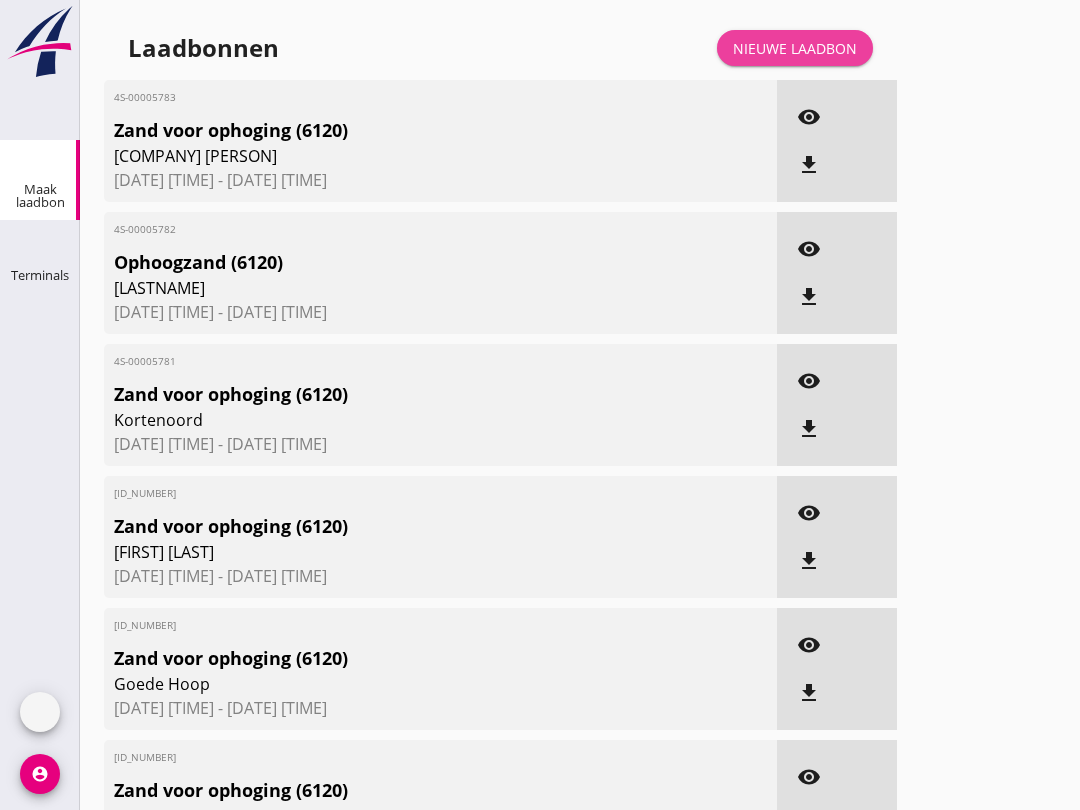 click on "Nieuwe laadbon" at bounding box center [795, 48] 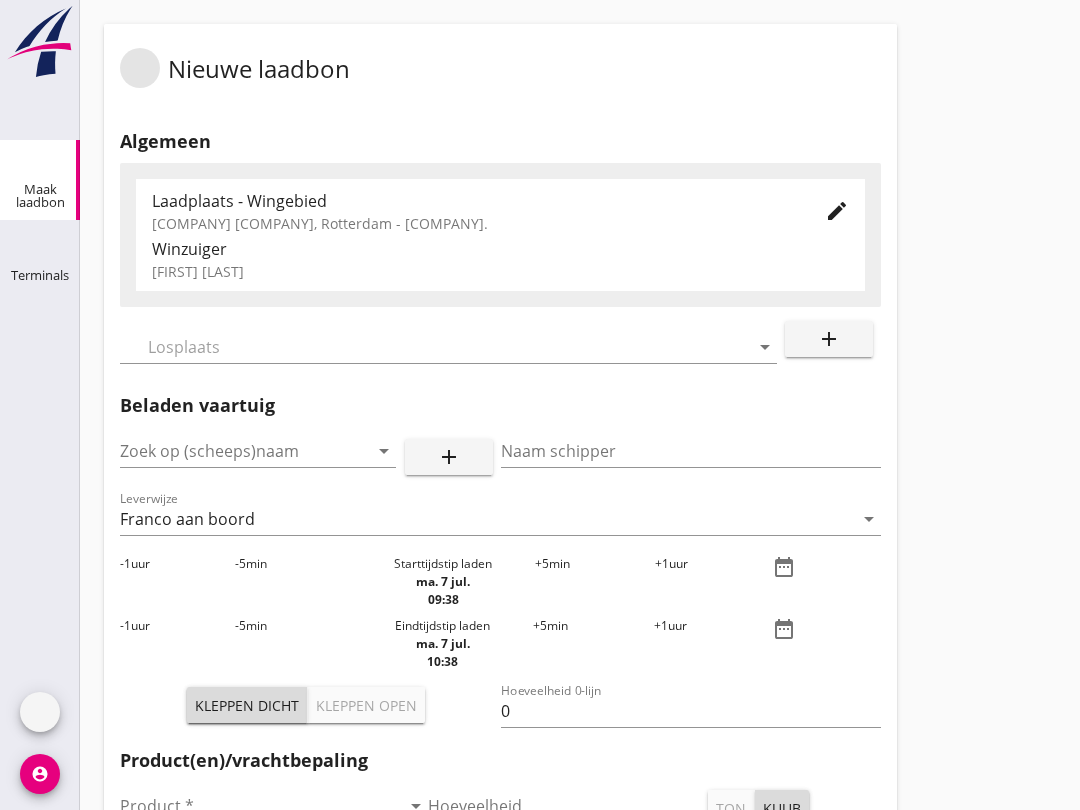 click at bounding box center [230, 451] 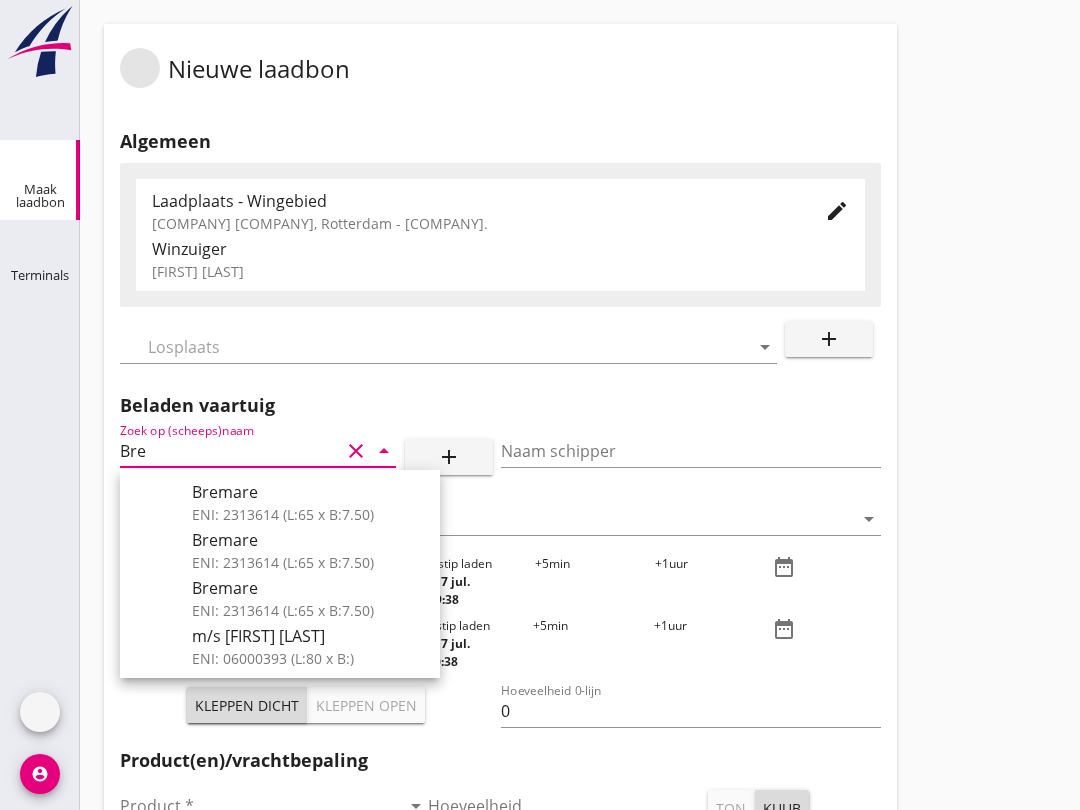 click on "Bremare" at bounding box center [308, 540] 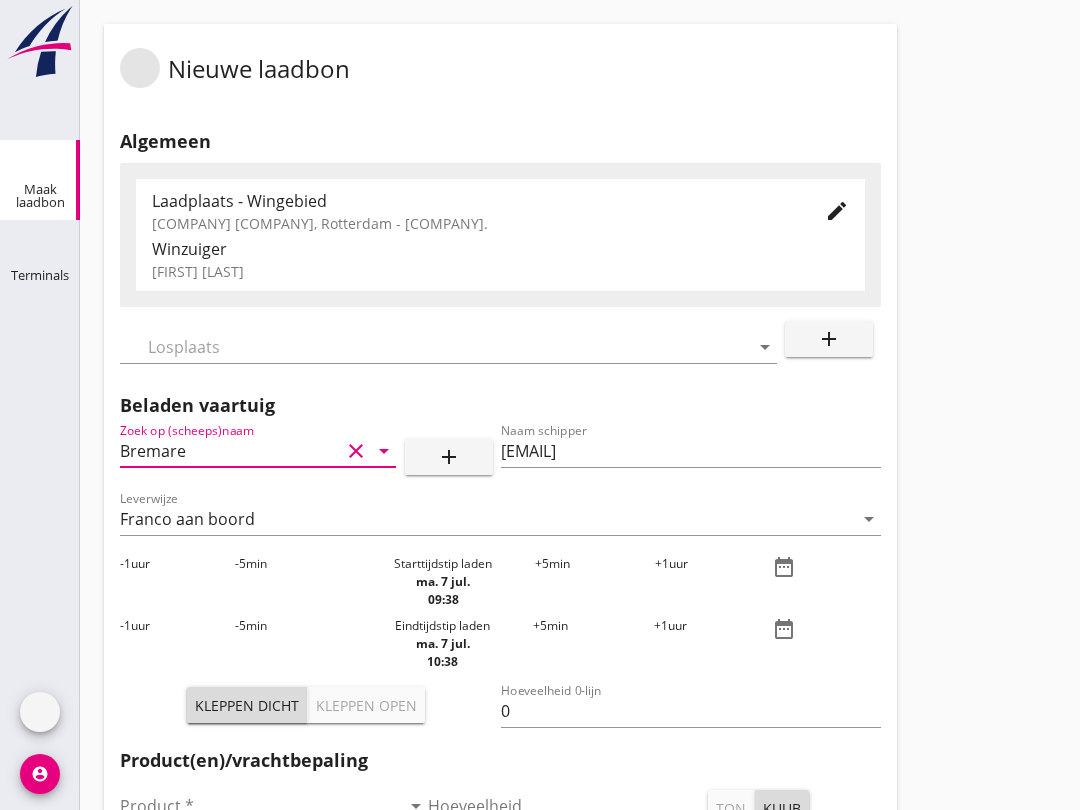 click on "Bremare" at bounding box center (230, 451) 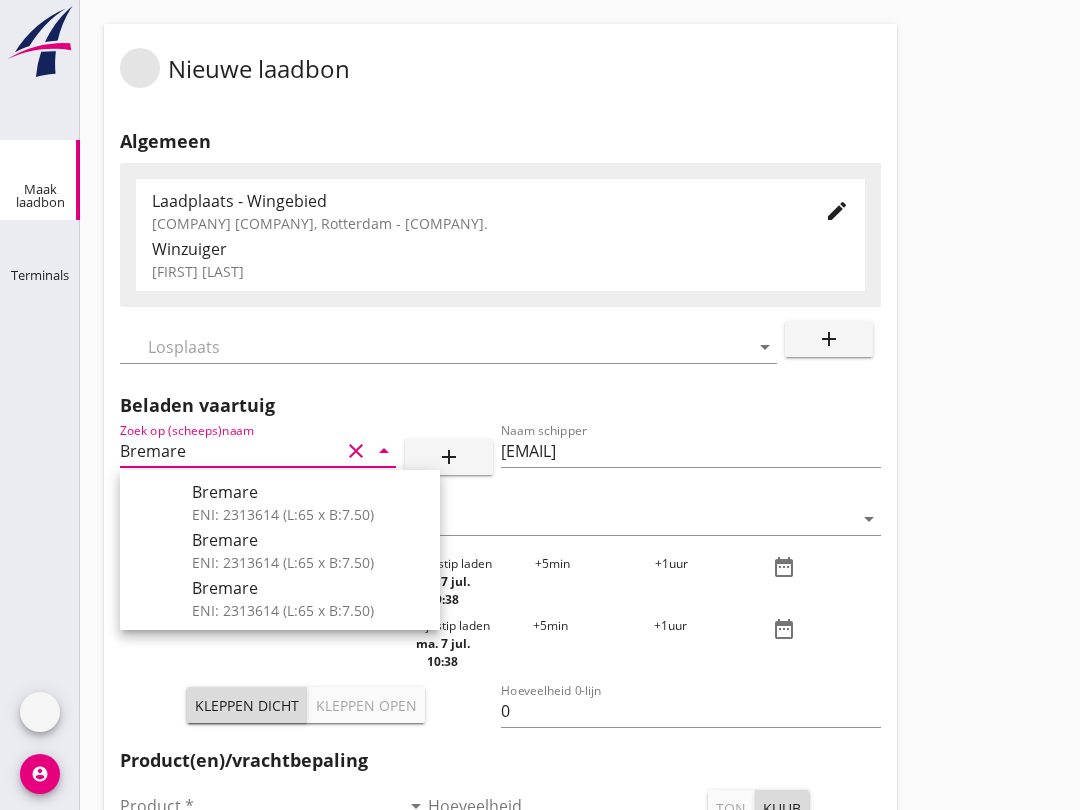click on "Bremare" at bounding box center [308, 492] 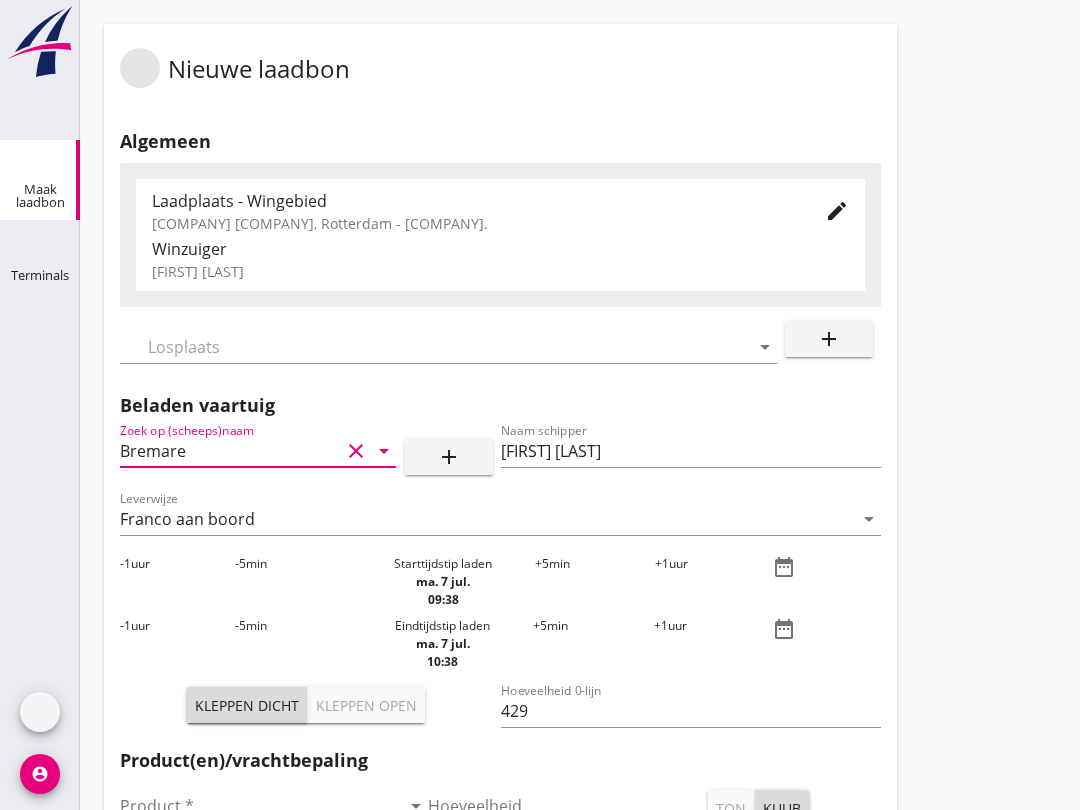 click at bounding box center (434, 347) 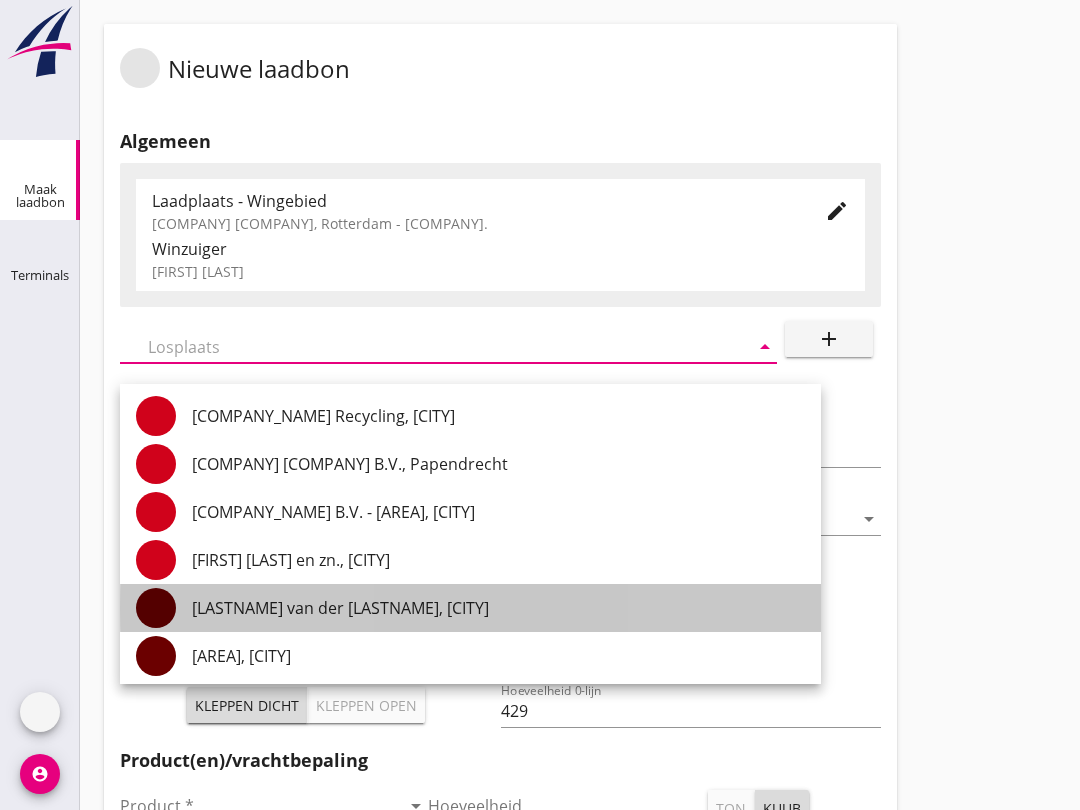 click on "[LASTNAME] van der [LASTNAME], [CITY]" at bounding box center [498, 608] 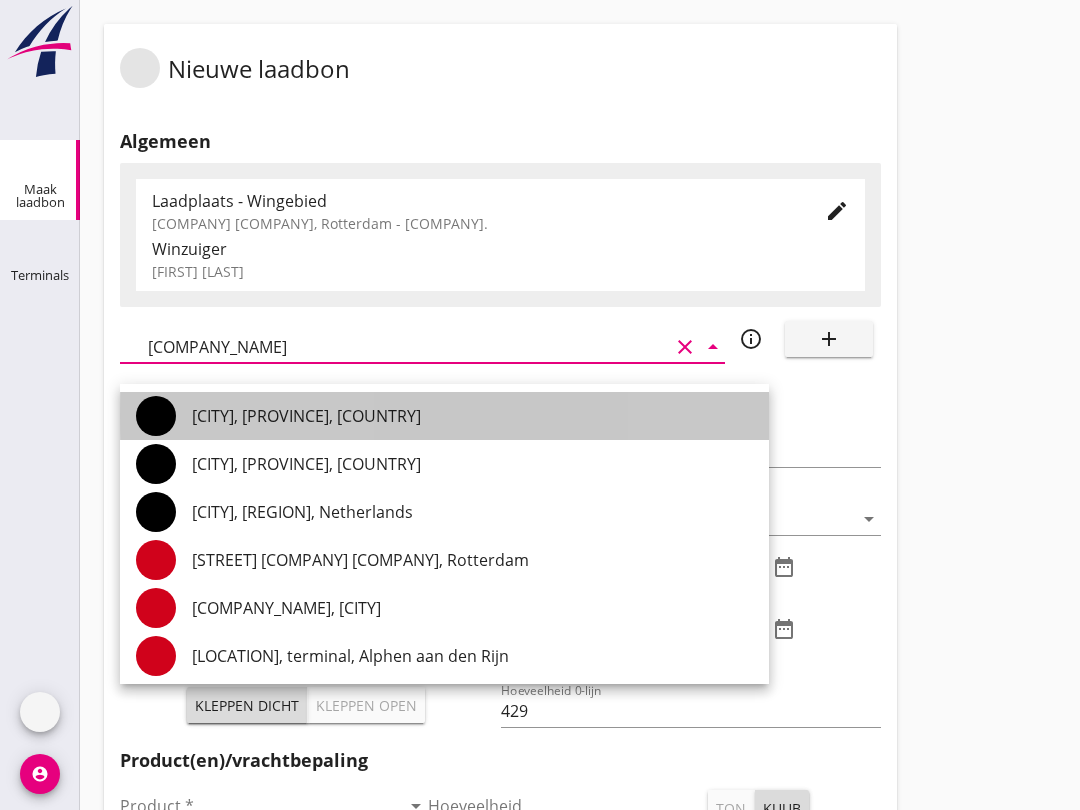 click on "[CITY], [PROVINCE], [COUNTRY]" at bounding box center [472, 416] 